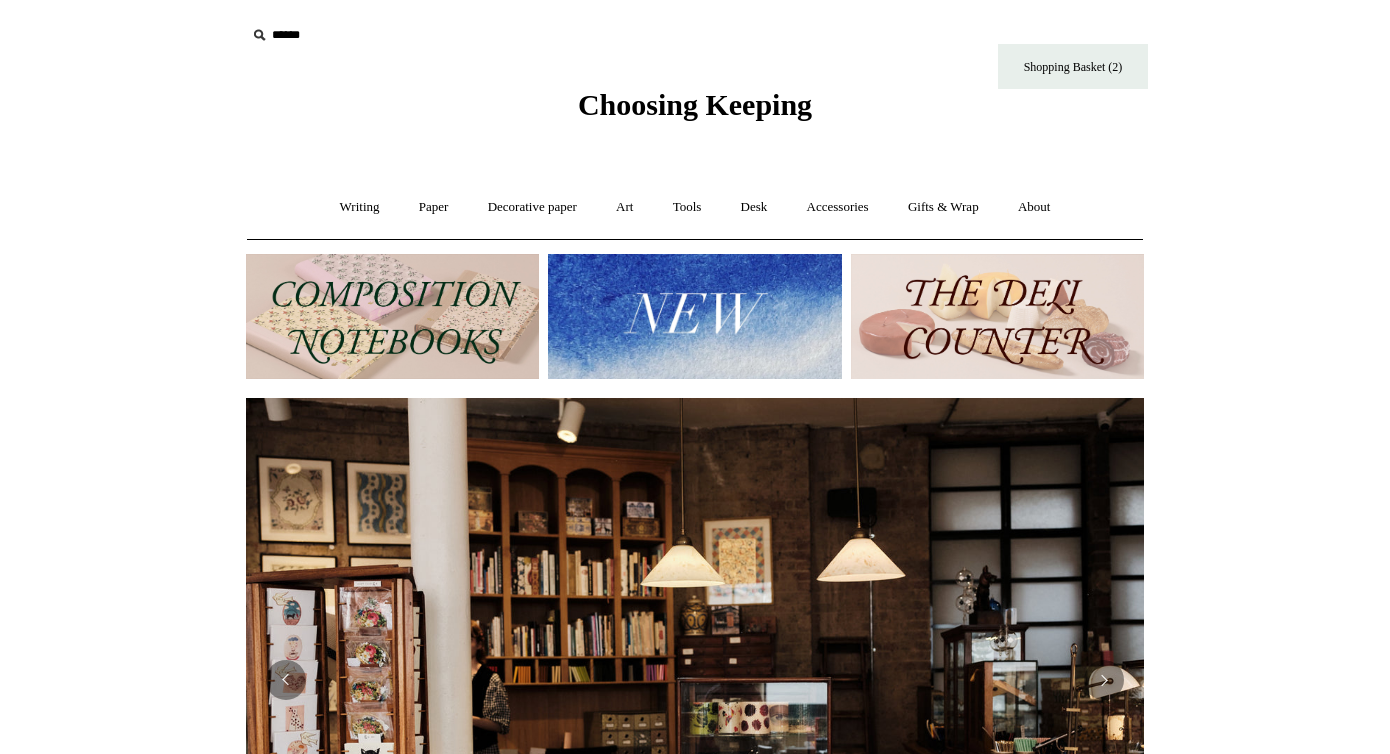 scroll, scrollTop: 0, scrollLeft: 0, axis: both 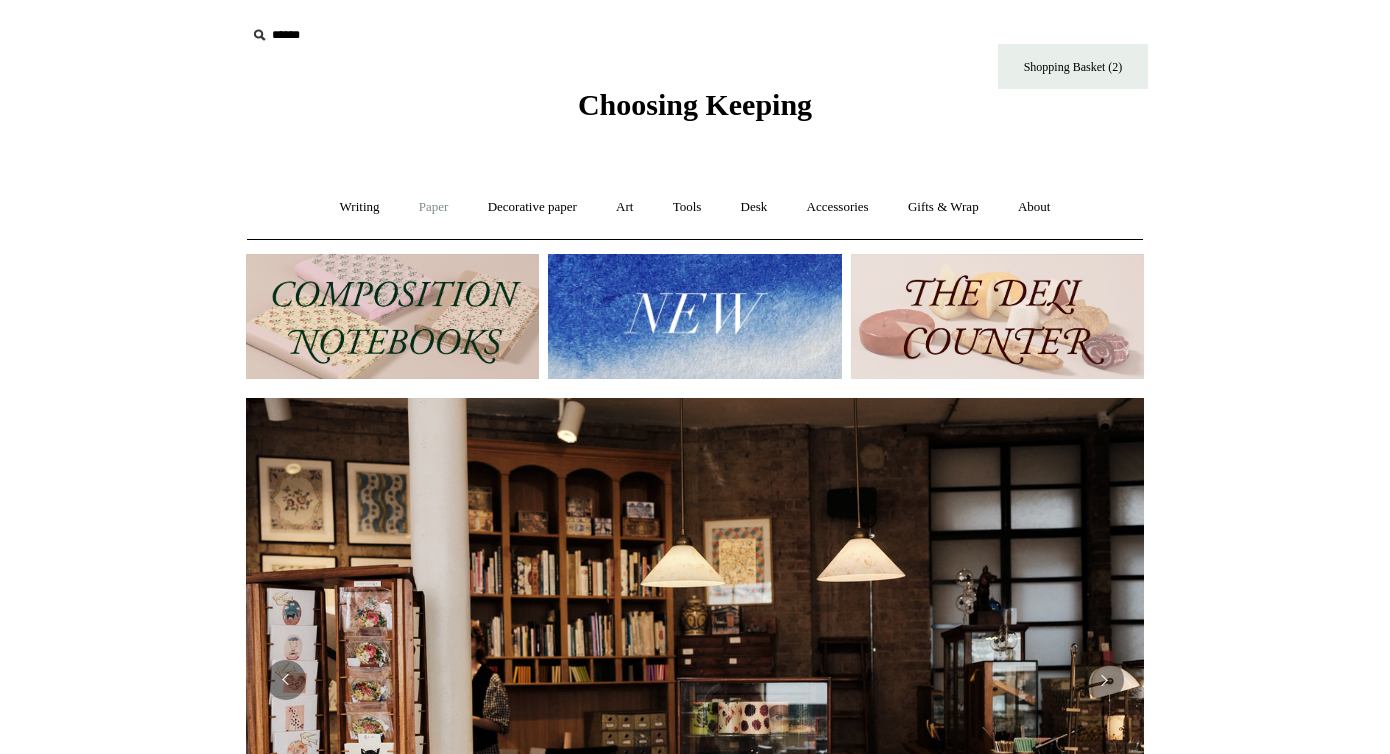 click on "Paper +" at bounding box center (434, 207) 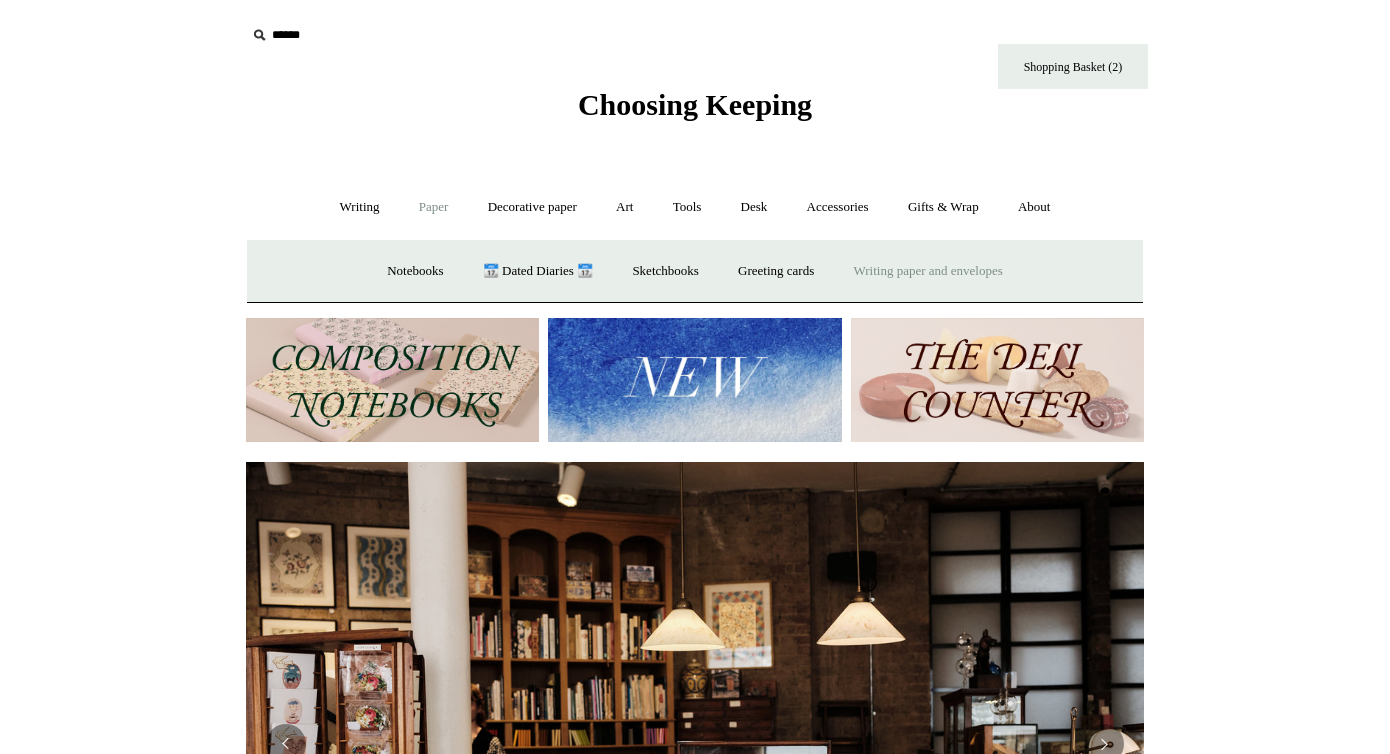 click on "Writing paper and envelopes +" at bounding box center (928, 271) 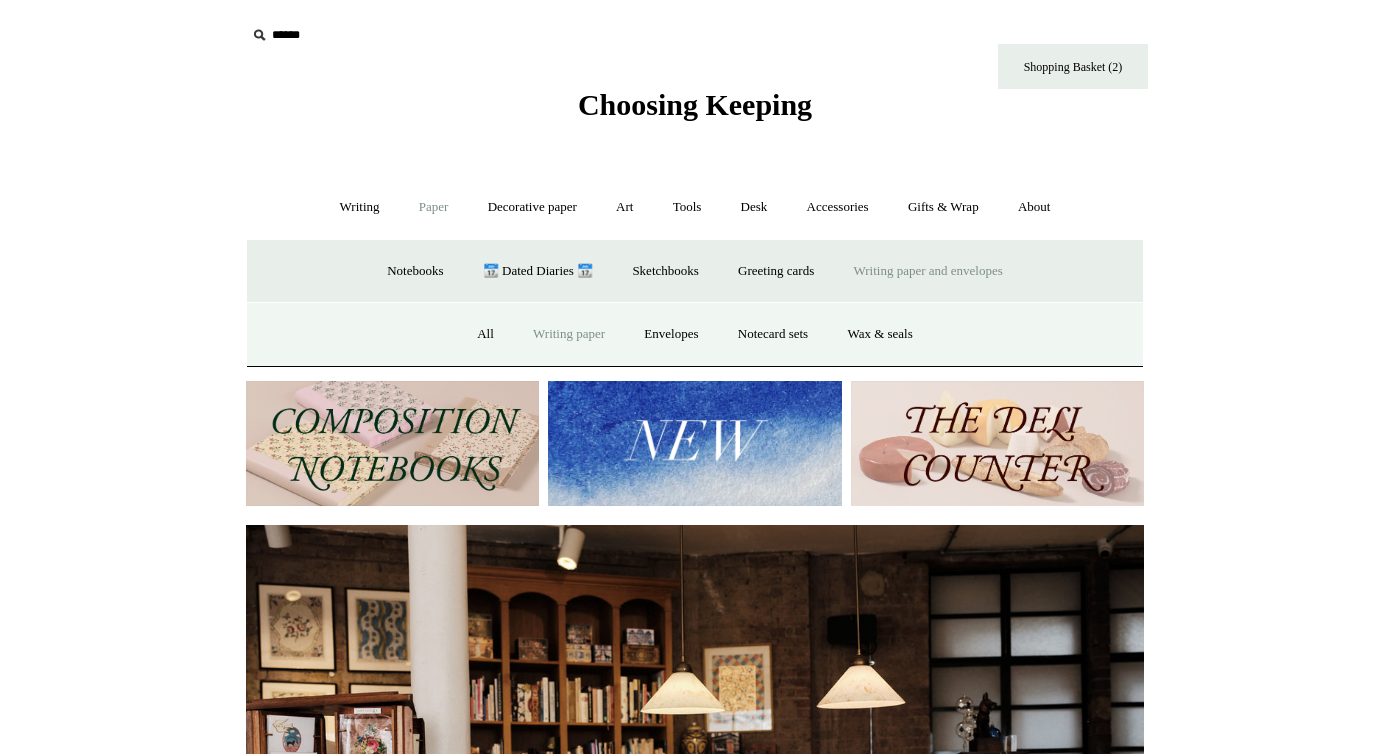click on "Writing paper" at bounding box center (569, 334) 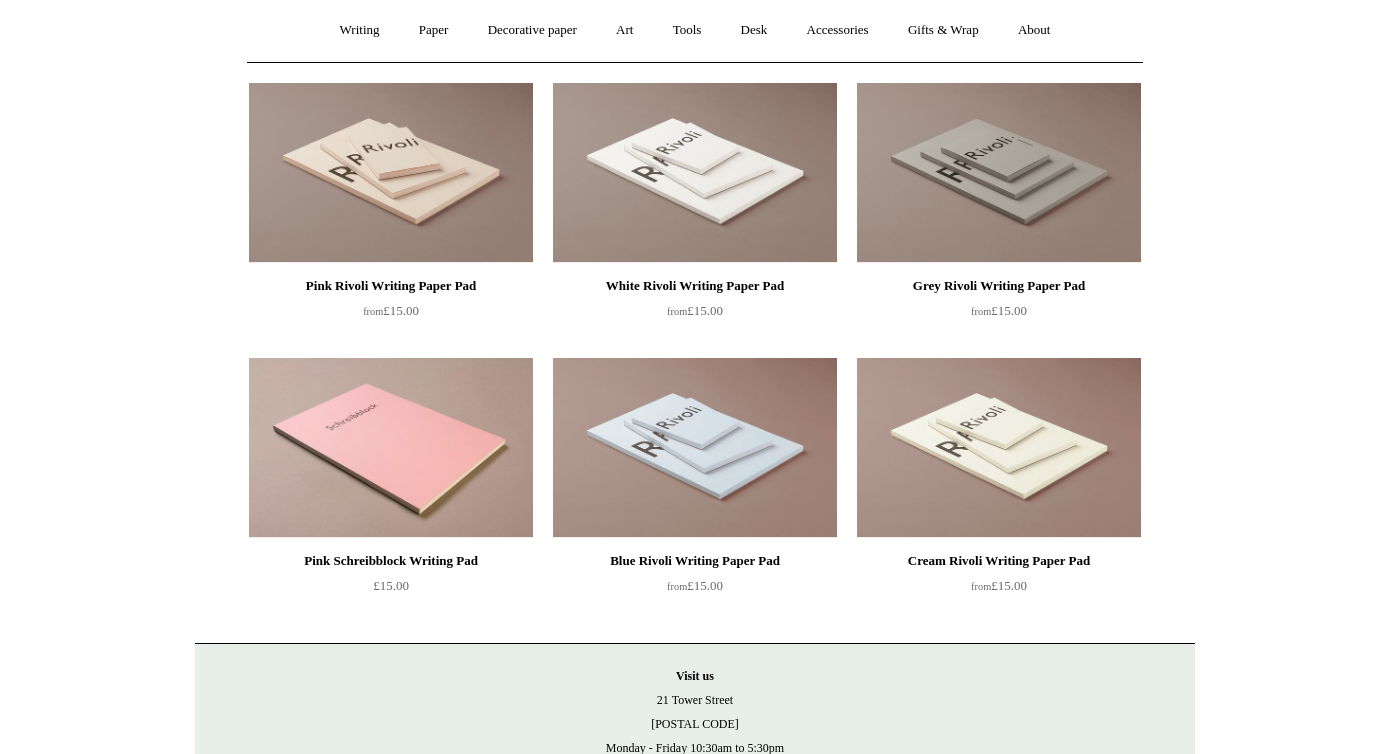 scroll, scrollTop: 206, scrollLeft: 0, axis: vertical 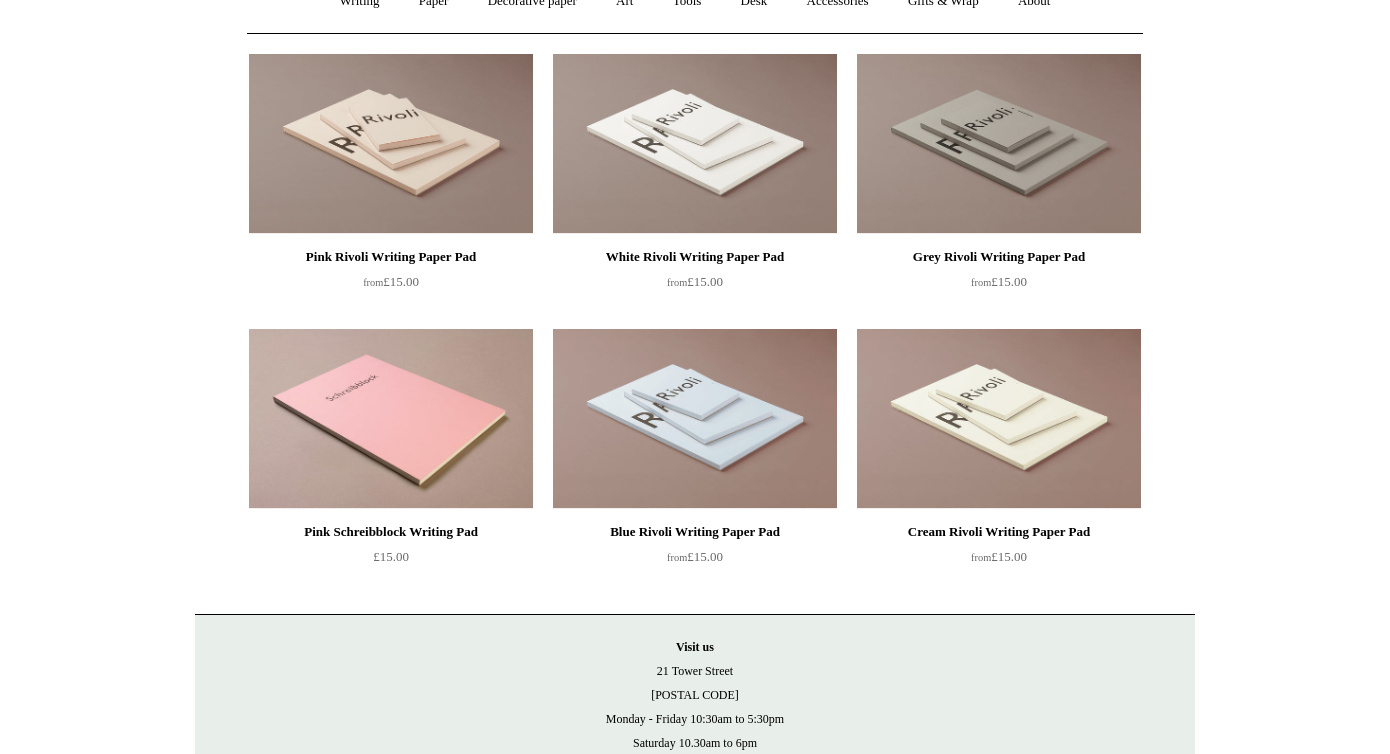 click on "Grey Rivoli Writing Paper Pad" at bounding box center (999, 257) 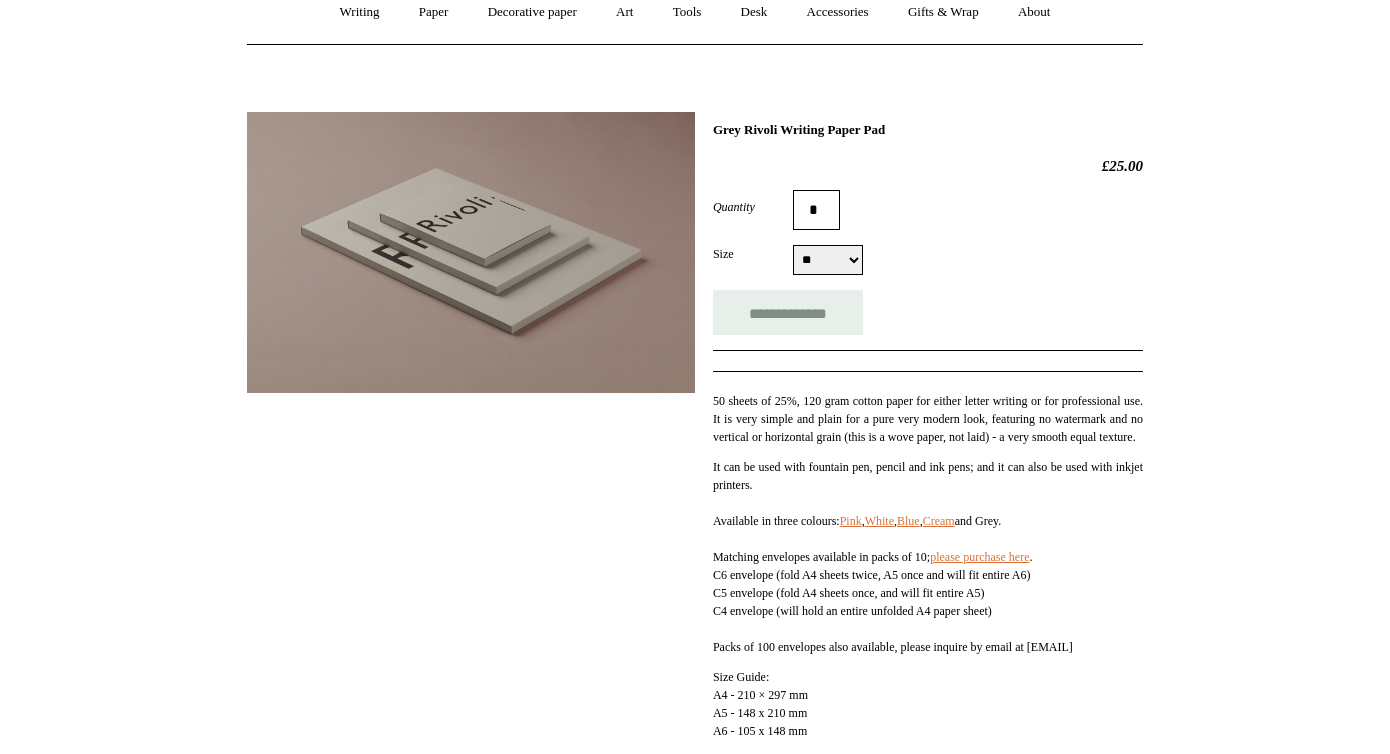 scroll, scrollTop: 242, scrollLeft: 0, axis: vertical 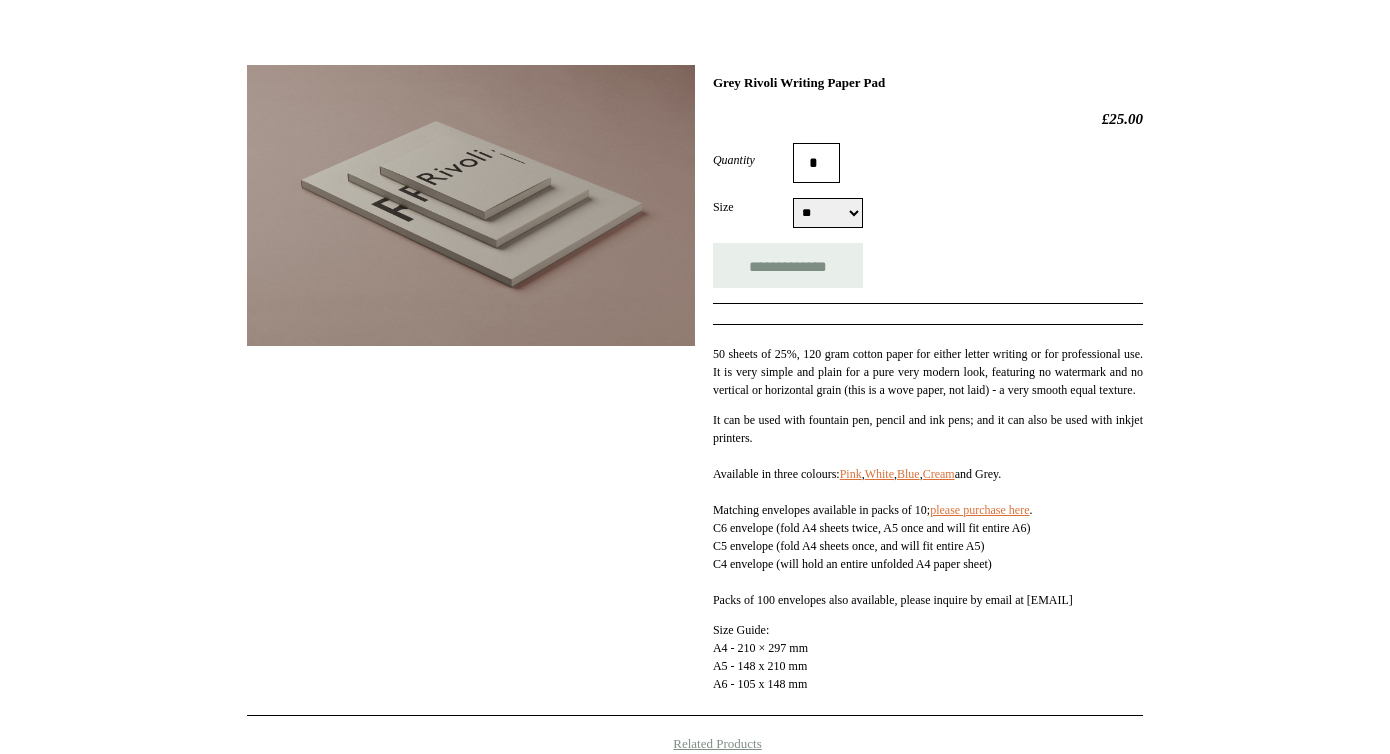 click at bounding box center (471, 205) 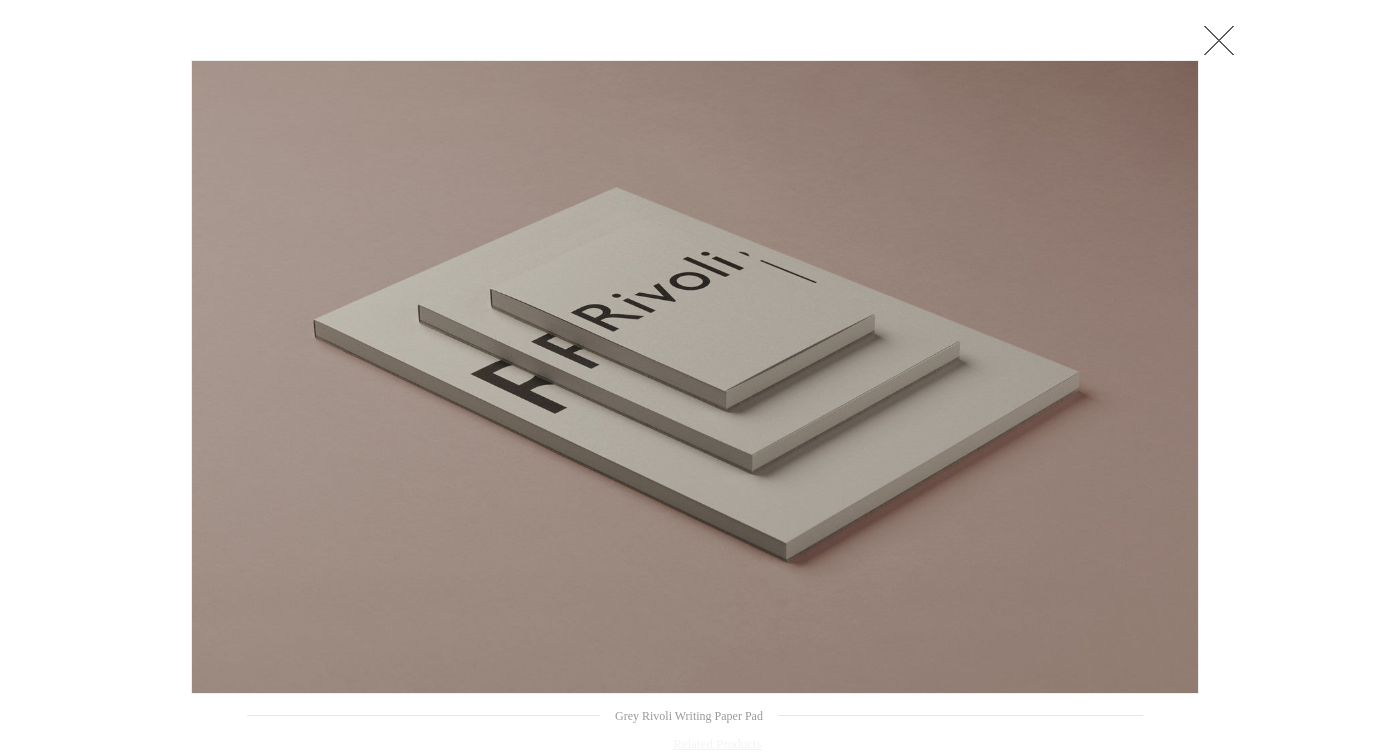click at bounding box center [1219, 40] 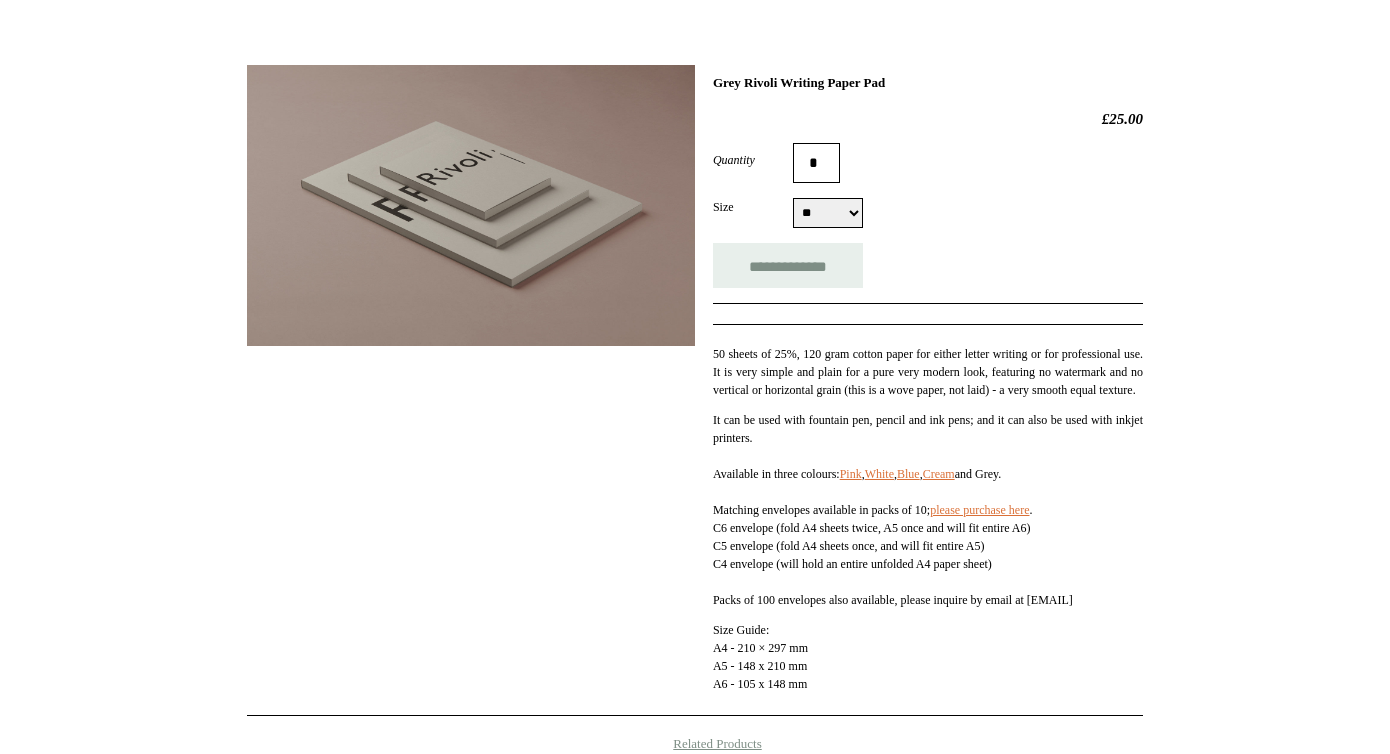 click on "** ** **" at bounding box center [828, 213] 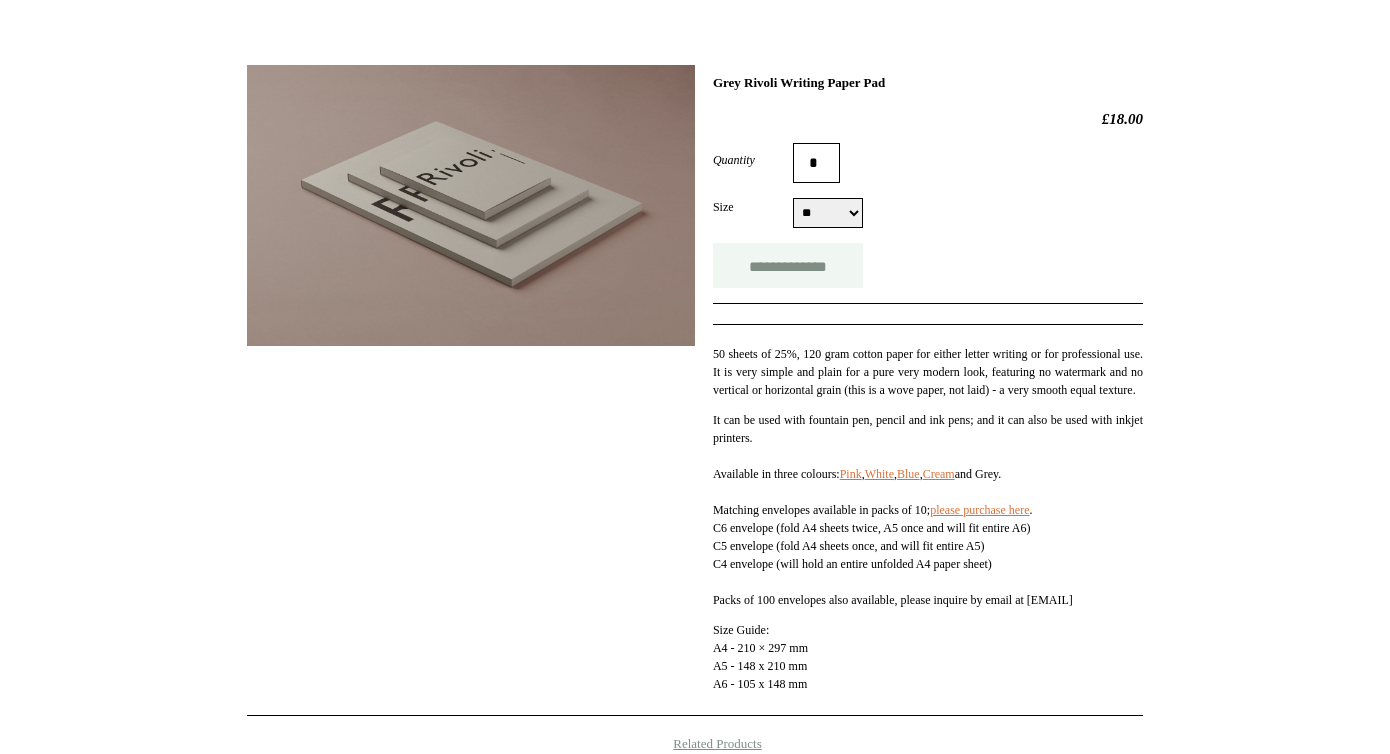 click on "**********" at bounding box center [788, 265] 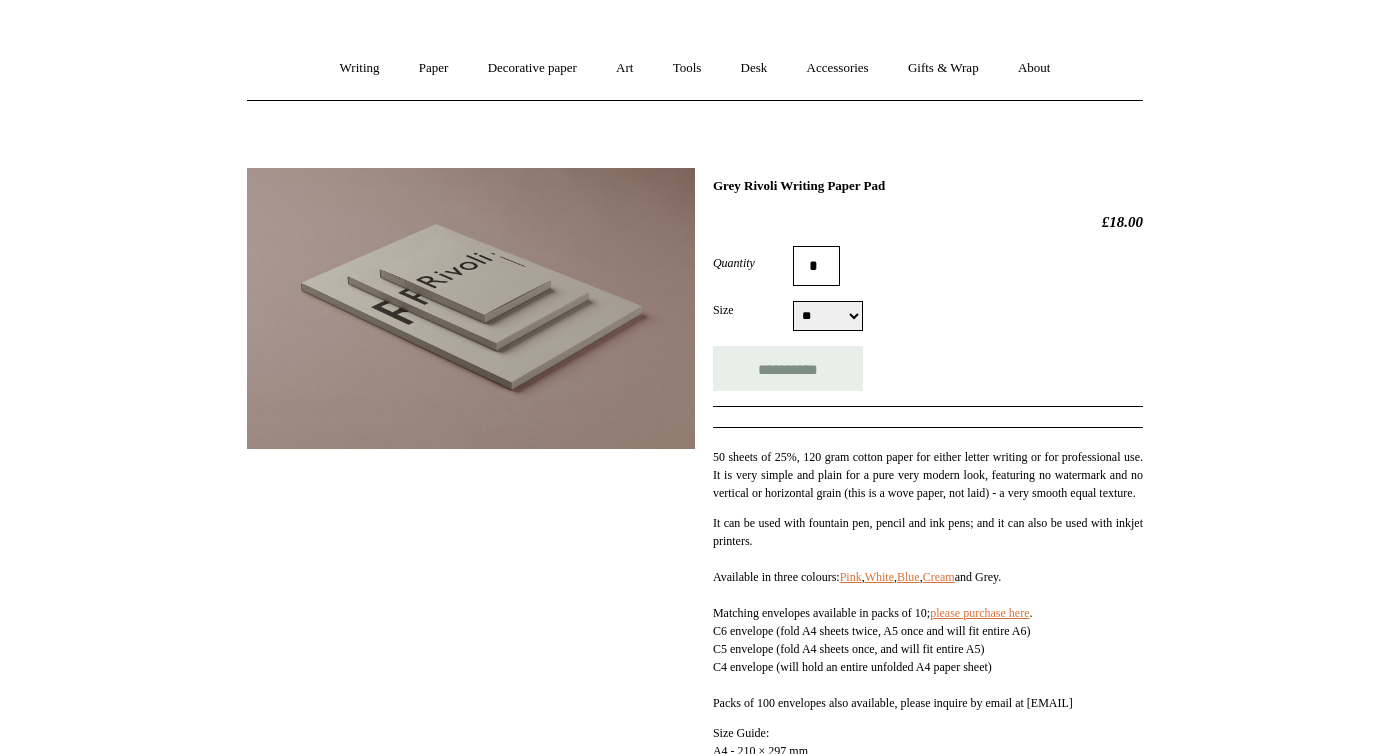 scroll, scrollTop: 295, scrollLeft: 0, axis: vertical 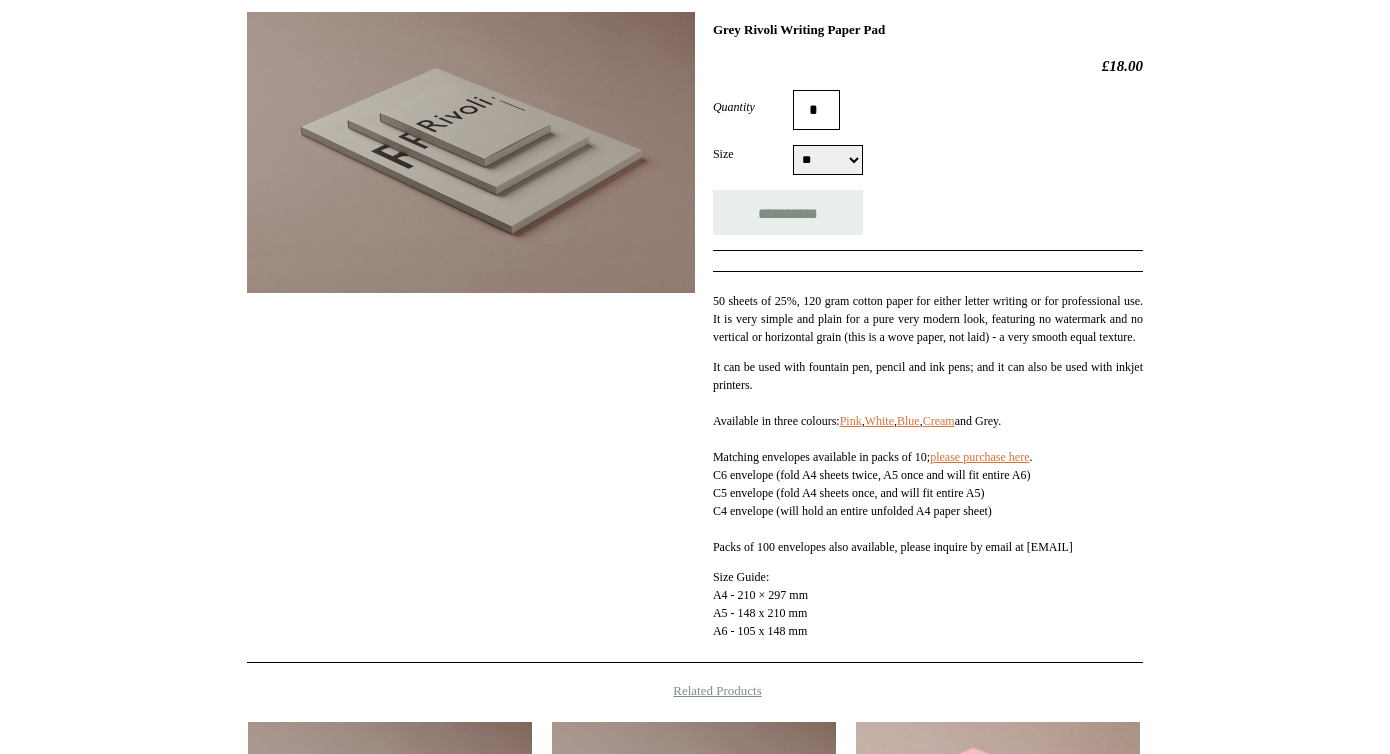 type on "**********" 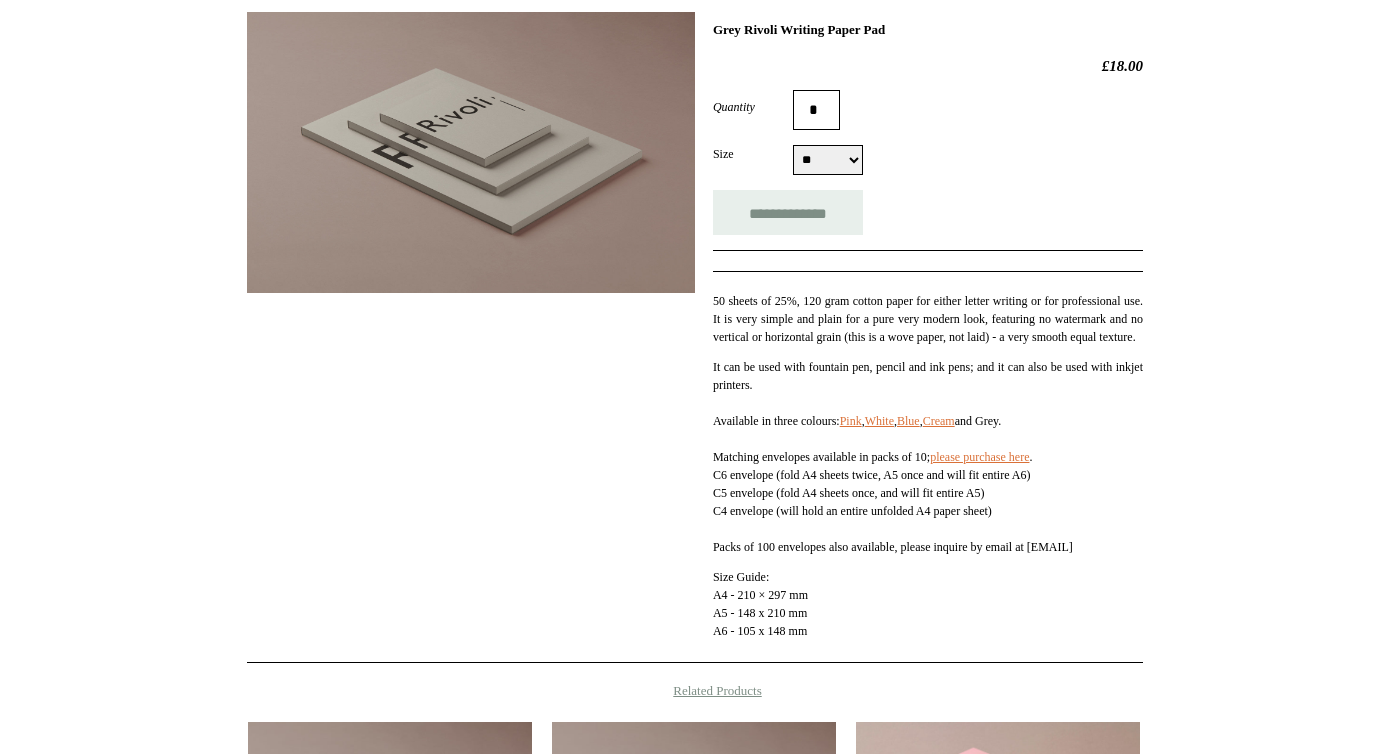 click on "It can be used with fountain pen, pencil and ink pens; and it can also be used with inkjet printers.  Available in three colours:  Pink ,  White ,  Blue ,  Cream  and Grey. Matching envelopes available in packs of 10;  please purchase here . C6 envelope (fold A4 sheets twice, A5 once and will fit entire A6) C5 envelope (fold A4 sheets once, and will fit entire A5) C4 envelope (will hold an entire unfolded A4 paper sheet) Packs of 100 envelopes also available, please inquire by email at orders@choosingkeeping.com" at bounding box center (928, 457) 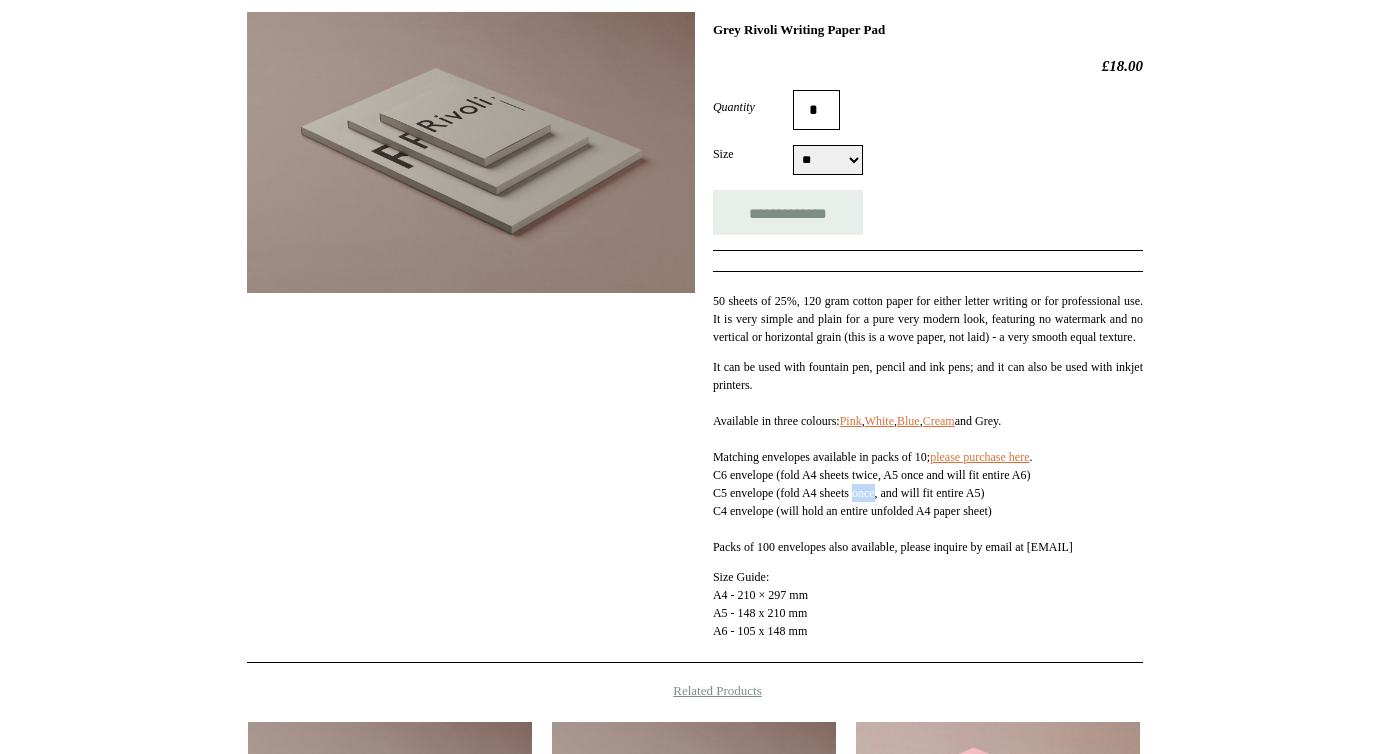 click on "It can be used with fountain pen, pencil and ink pens; and it can also be used with inkjet printers.  Available in three colours:  Pink ,  White ,  Blue ,  Cream  and Grey. Matching envelopes available in packs of 10;  please purchase here . C6 envelope (fold A4 sheets twice, A5 once and will fit entire A6) C5 envelope (fold A4 sheets once, and will fit entire A5) C4 envelope (will hold an entire unfolded A4 paper sheet) Packs of 100 envelopes also available, please inquire by email at orders@choosingkeeping.com" at bounding box center (928, 457) 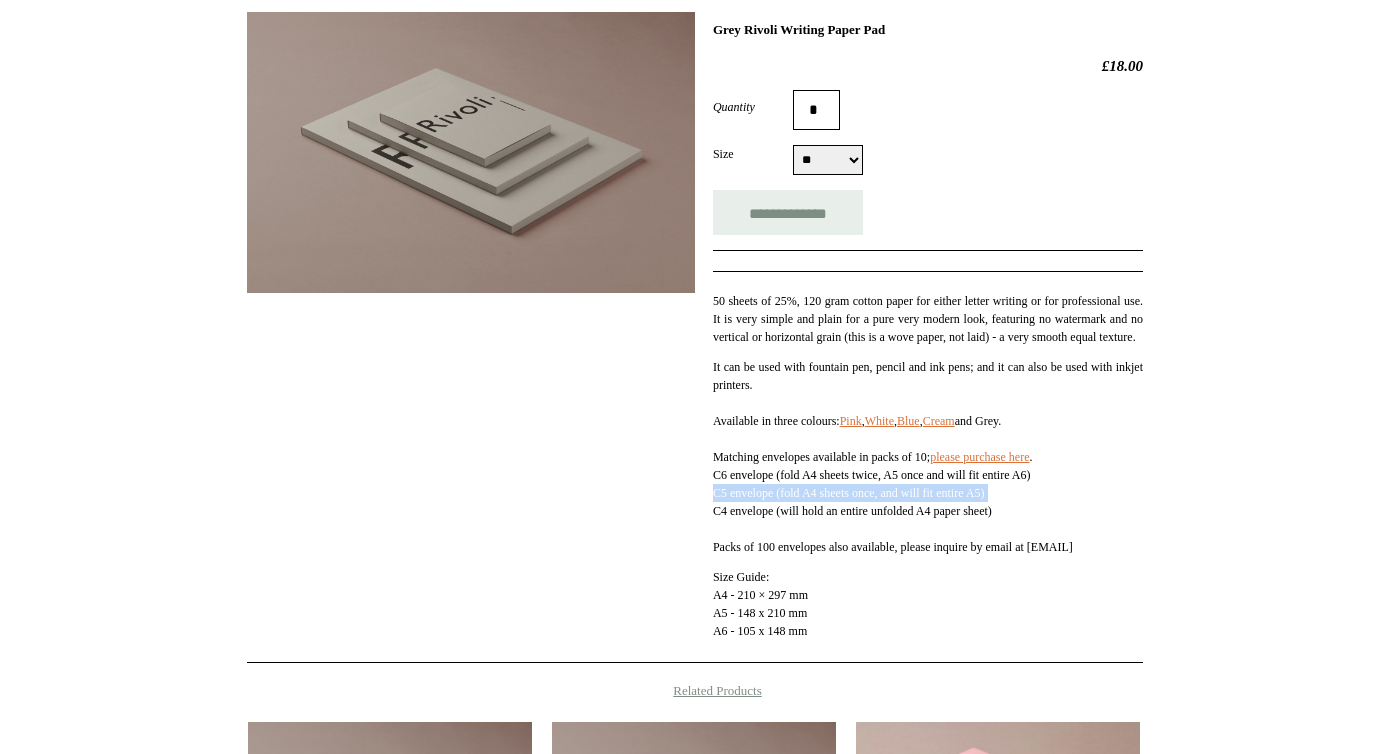 click on "It can be used with fountain pen, pencil and ink pens; and it can also be used with inkjet printers.  Available in three colours:  Pink ,  White ,  Blue ,  Cream  and Grey. Matching envelopes available in packs of 10;  please purchase here . C6 envelope (fold A4 sheets twice, A5 once and will fit entire A6) C5 envelope (fold A4 sheets once, and will fit entire A5) C4 envelope (will hold an entire unfolded A4 paper sheet) Packs of 100 envelopes also available, please inquire by email at orders@choosingkeeping.com" at bounding box center [928, 457] 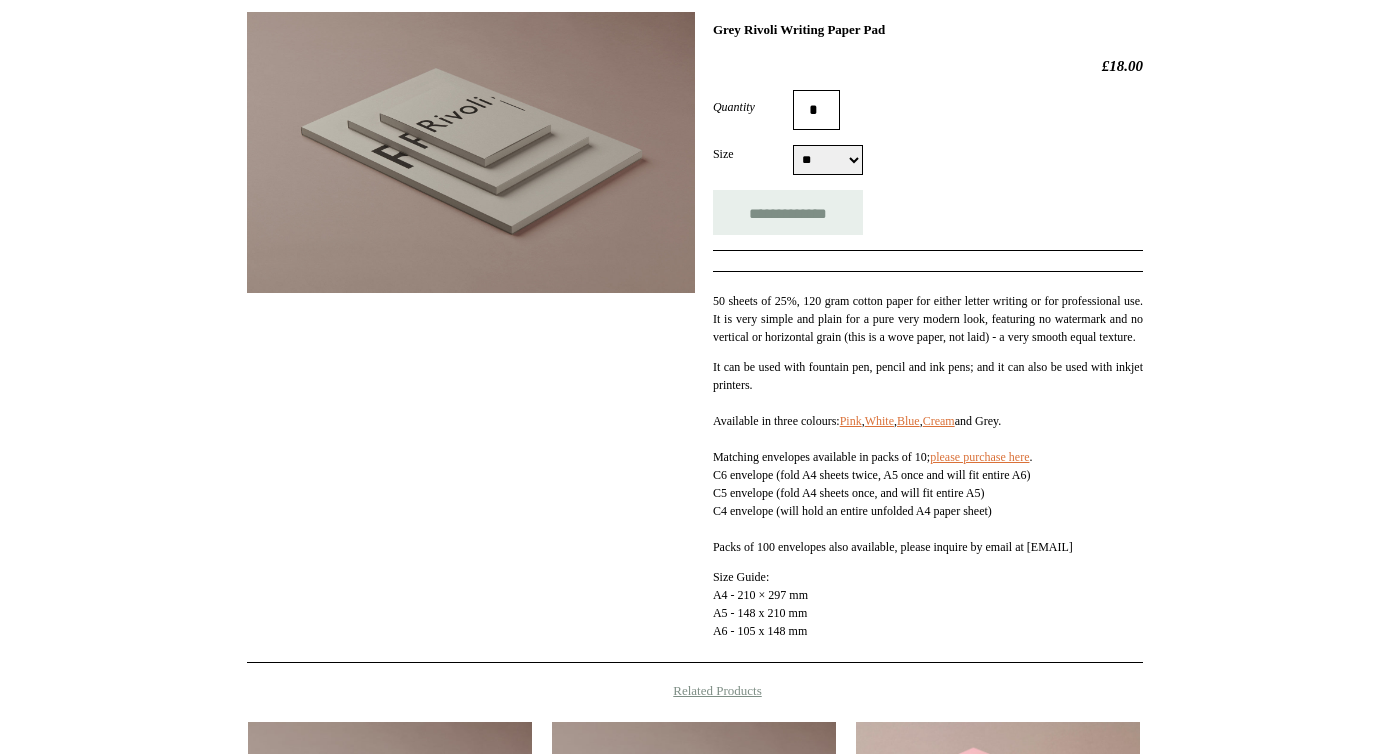 click on "It can be used with fountain pen, pencil and ink pens; and it can also be used with inkjet printers.  Available in three colours:  Pink ,  White ,  Blue ,  Cream  and Grey. Matching envelopes available in packs of 10;  please purchase here . C6 envelope (fold A4 sheets twice, A5 once and will fit entire A6) C5 envelope (fold A4 sheets once, and will fit entire A5) C4 envelope (will hold an entire unfolded A4 paper sheet) Packs of 100 envelopes also available, please inquire by email at orders@choosingkeeping.com" at bounding box center (928, 457) 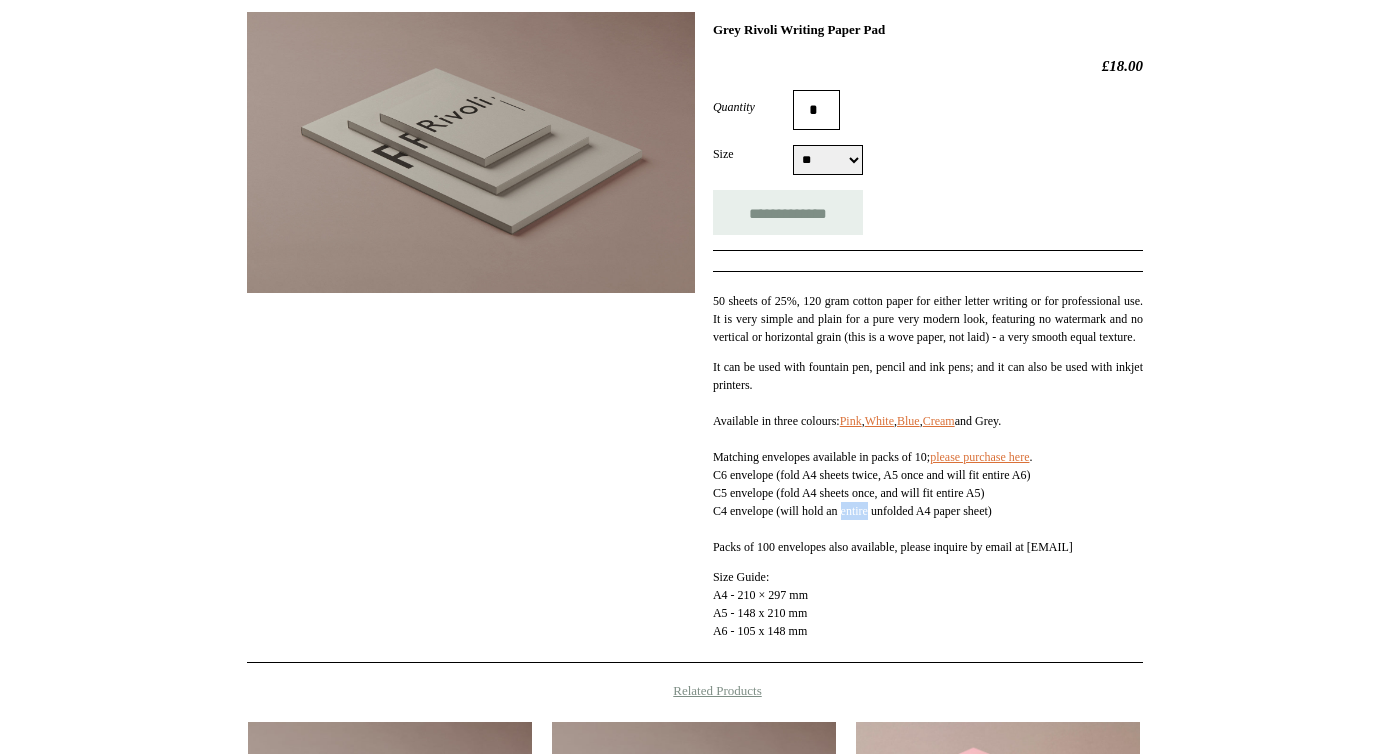 click on "It can be used with fountain pen, pencil and ink pens; and it can also be used with inkjet printers.  Available in three colours:  Pink ,  White ,  Blue ,  Cream  and Grey. Matching envelopes available in packs of 10;  please purchase here . C6 envelope (fold A4 sheets twice, A5 once and will fit entire A6) C5 envelope (fold A4 sheets once, and will fit entire A5) C4 envelope (will hold an entire unfolded A4 paper sheet) Packs of 100 envelopes also available, please inquire by email at orders@choosingkeeping.com" at bounding box center [928, 457] 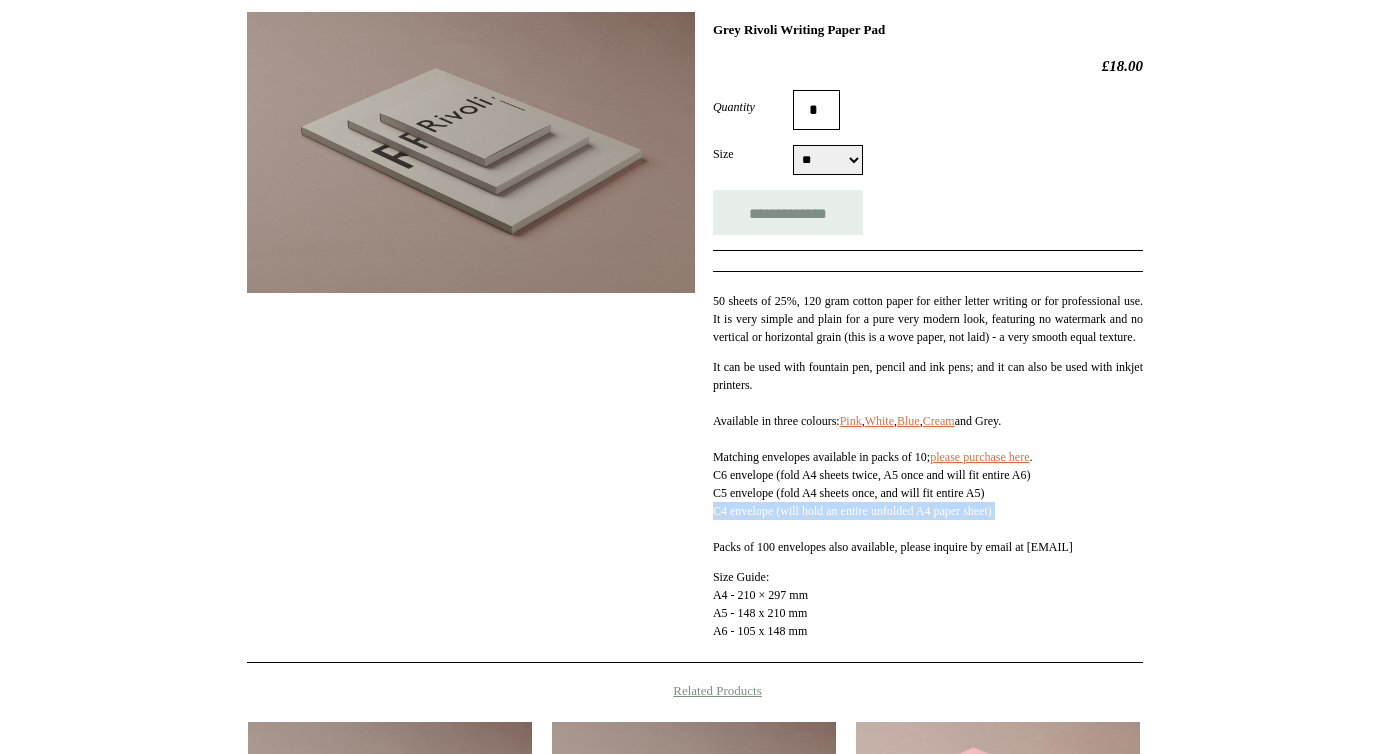click on "It can be used with fountain pen, pencil and ink pens; and it can also be used with inkjet printers.  Available in three colours:  Pink ,  White ,  Blue ,  Cream  and Grey. Matching envelopes available in packs of 10;  please purchase here . C6 envelope (fold A4 sheets twice, A5 once and will fit entire A6) C5 envelope (fold A4 sheets once, and will fit entire A5) C4 envelope (will hold an entire unfolded A4 paper sheet) Packs of 100 envelopes also available, please inquire by email at orders@choosingkeeping.com" at bounding box center [928, 457] 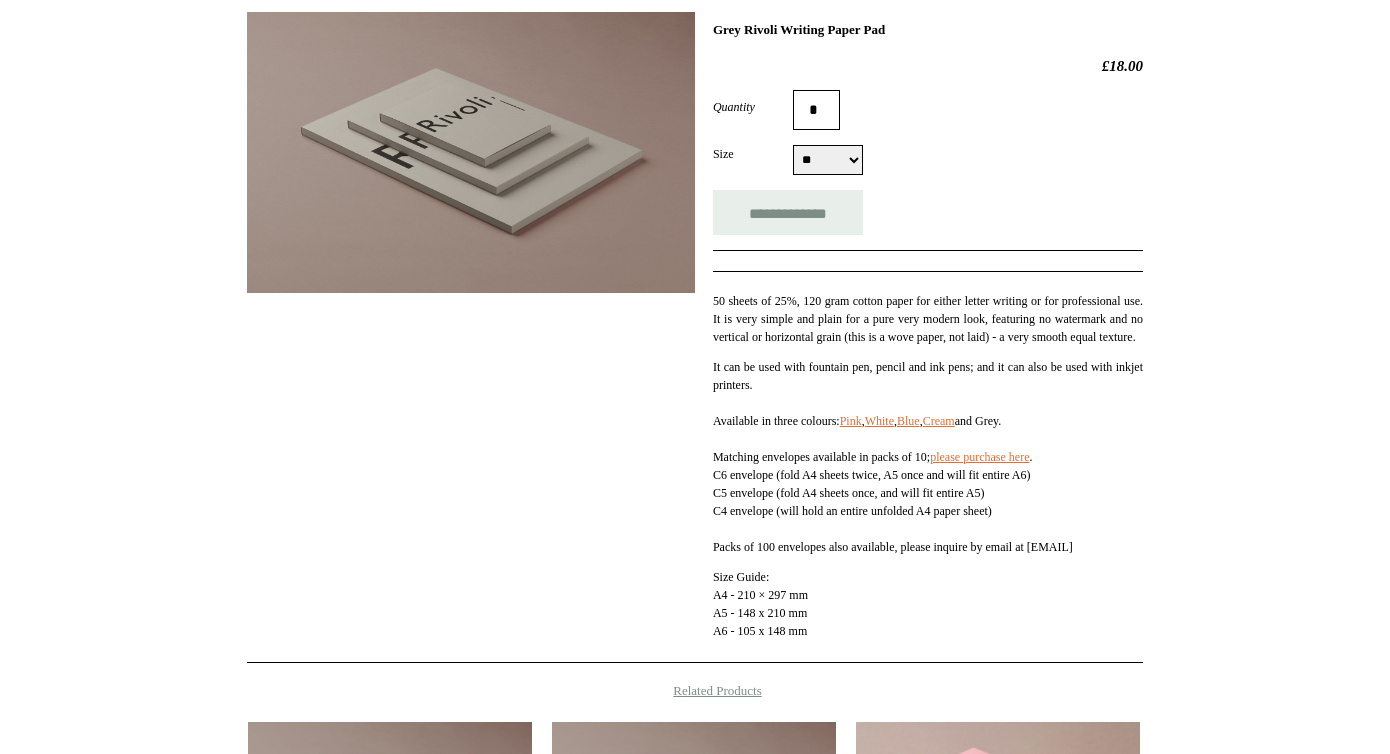 click on "It can be used with fountain pen, pencil and ink pens; and it can also be used with inkjet printers.  Available in three colours:  Pink ,  White ,  Blue ,  Cream  and Grey. Matching envelopes available in packs of 10;  please purchase here . C6 envelope (fold A4 sheets twice, A5 once and will fit entire A6) C5 envelope (fold A4 sheets once, and will fit entire A5) C4 envelope (will hold an entire unfolded A4 paper sheet) Packs of 100 envelopes also available, please inquire by email at orders@choosingkeeping.com" at bounding box center [928, 457] 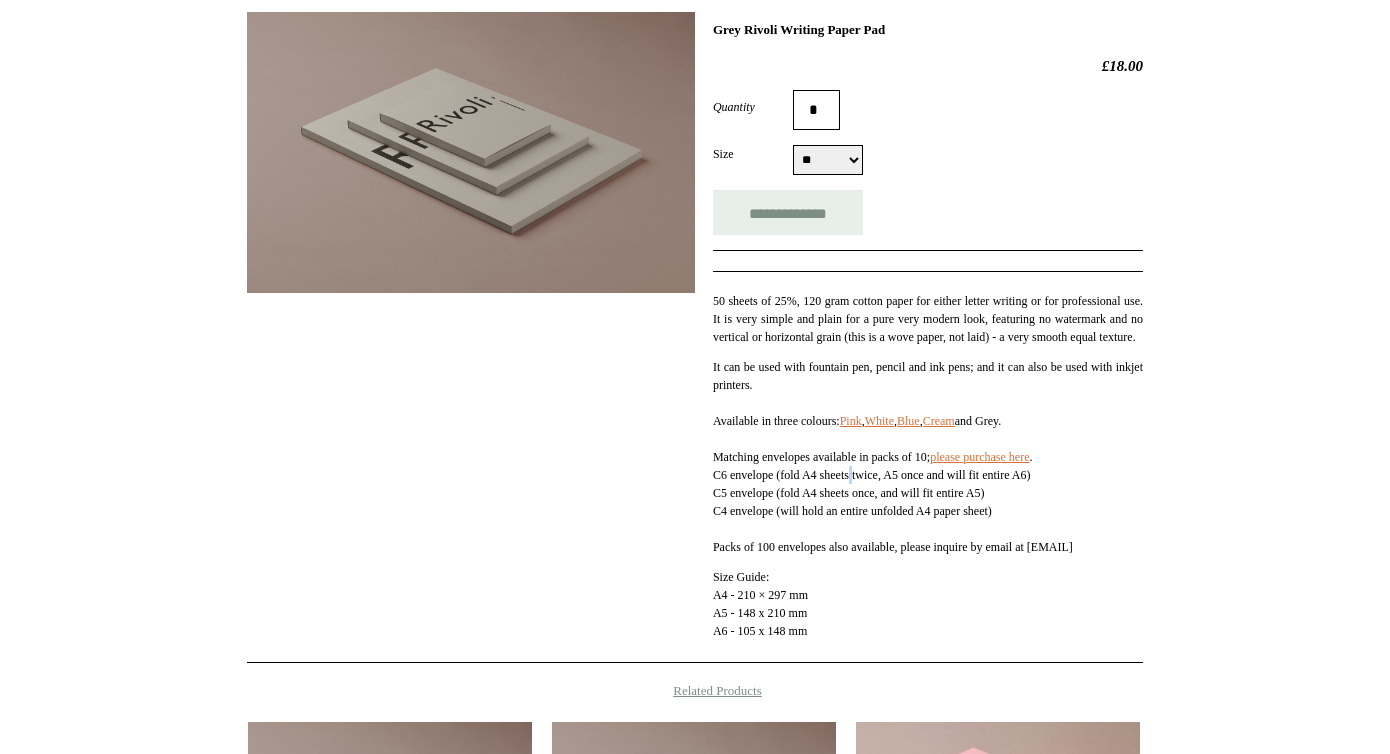 click on "It can be used with fountain pen, pencil and ink pens; and it can also be used with inkjet printers.  Available in three colours:  Pink ,  White ,  Blue ,  Cream  and Grey. Matching envelopes available in packs of 10;  please purchase here . C6 envelope (fold A4 sheets twice, A5 once and will fit entire A6) C5 envelope (fold A4 sheets once, and will fit entire A5) C4 envelope (will hold an entire unfolded A4 paper sheet) Packs of 100 envelopes also available, please inquire by email at orders@choosingkeeping.com" at bounding box center (928, 457) 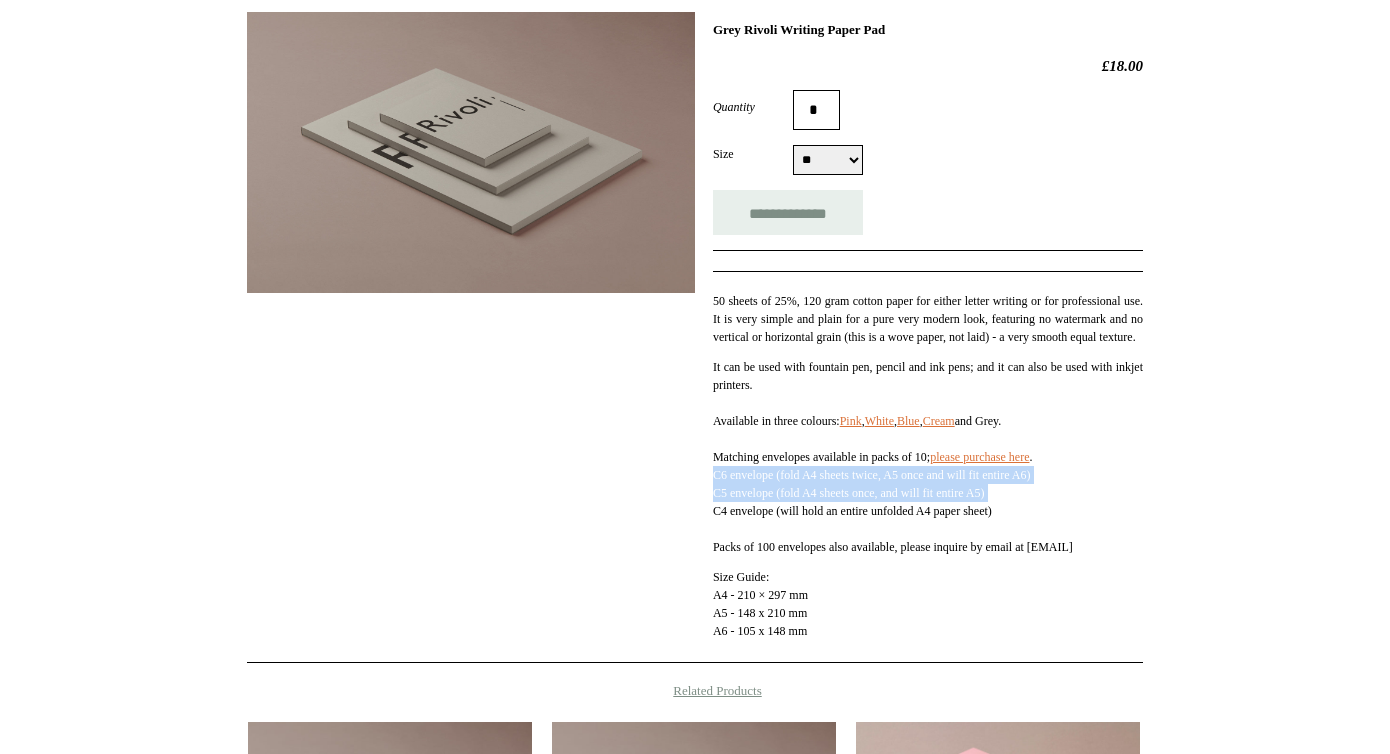 drag, startPoint x: 860, startPoint y: 501, endPoint x: 857, endPoint y: 513, distance: 12.369317 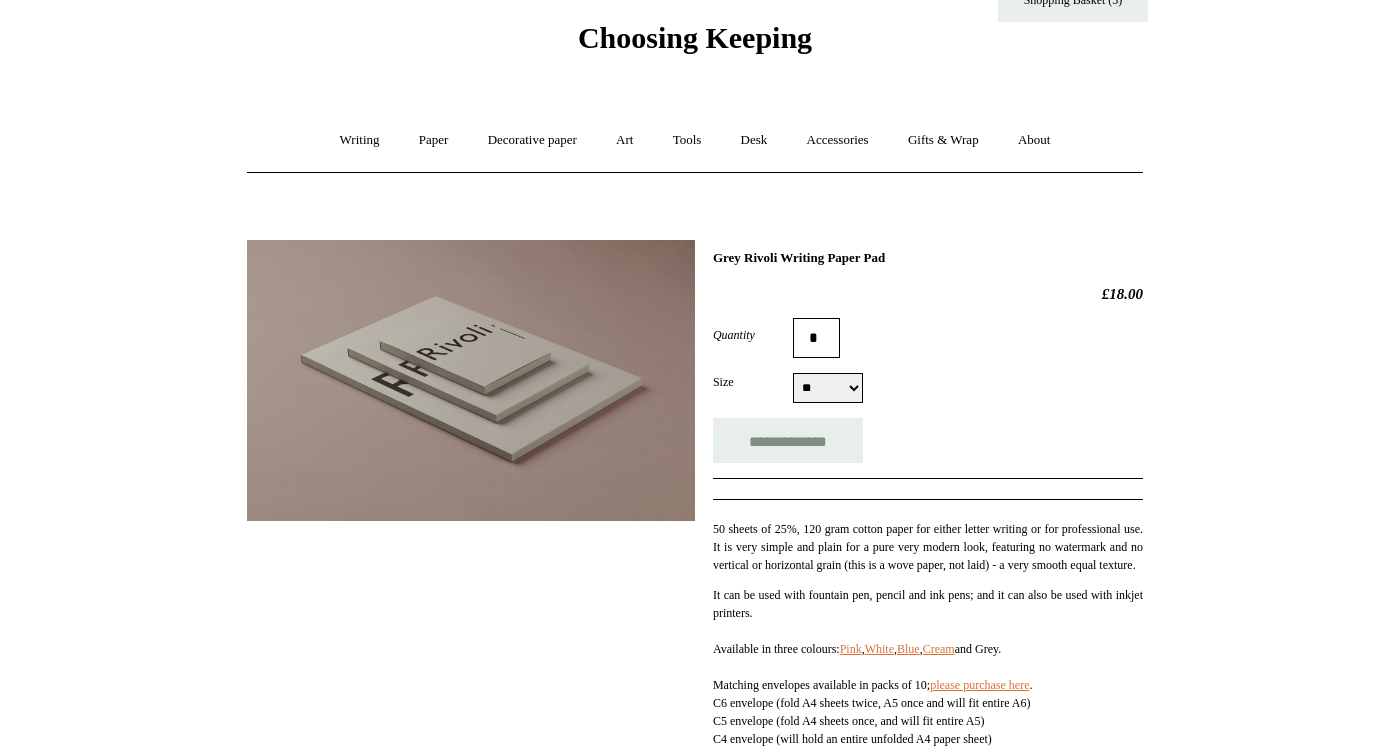 scroll, scrollTop: 0, scrollLeft: 0, axis: both 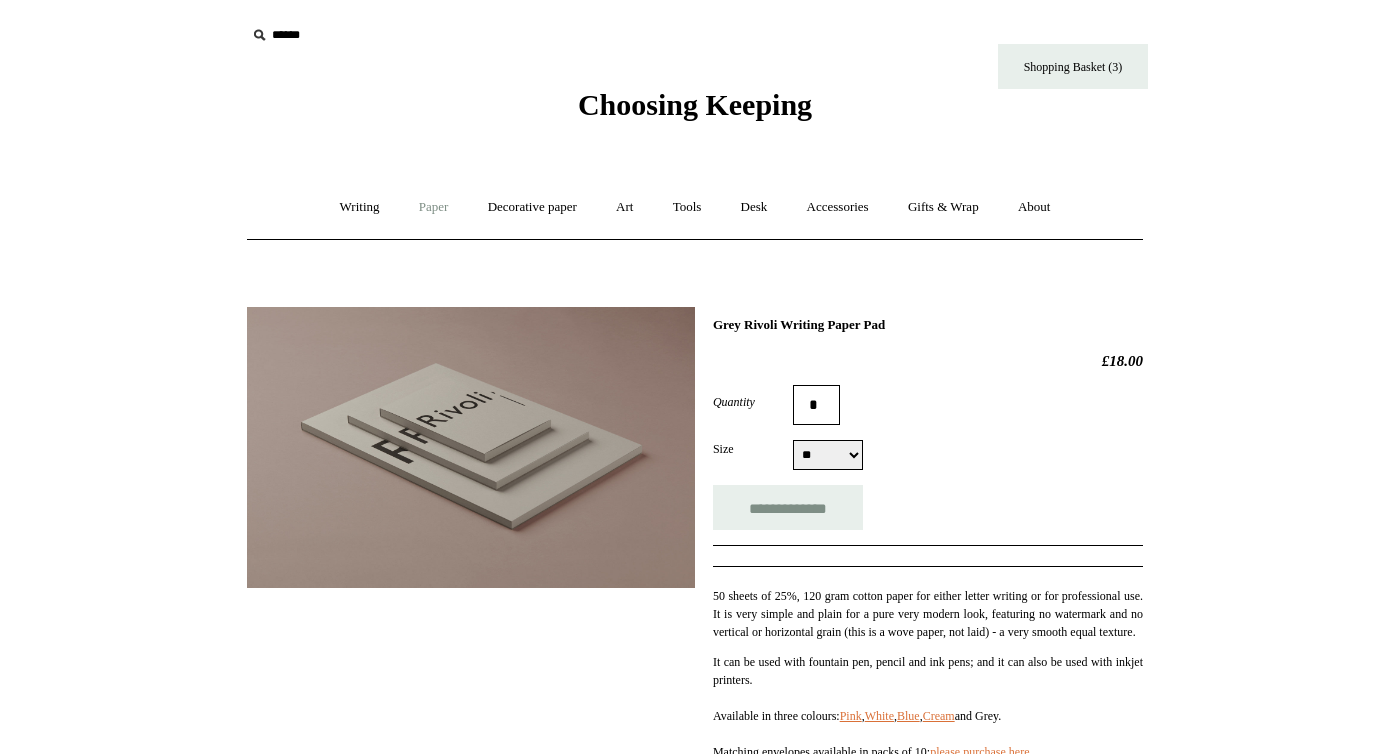 click on "Paper +" at bounding box center (434, 207) 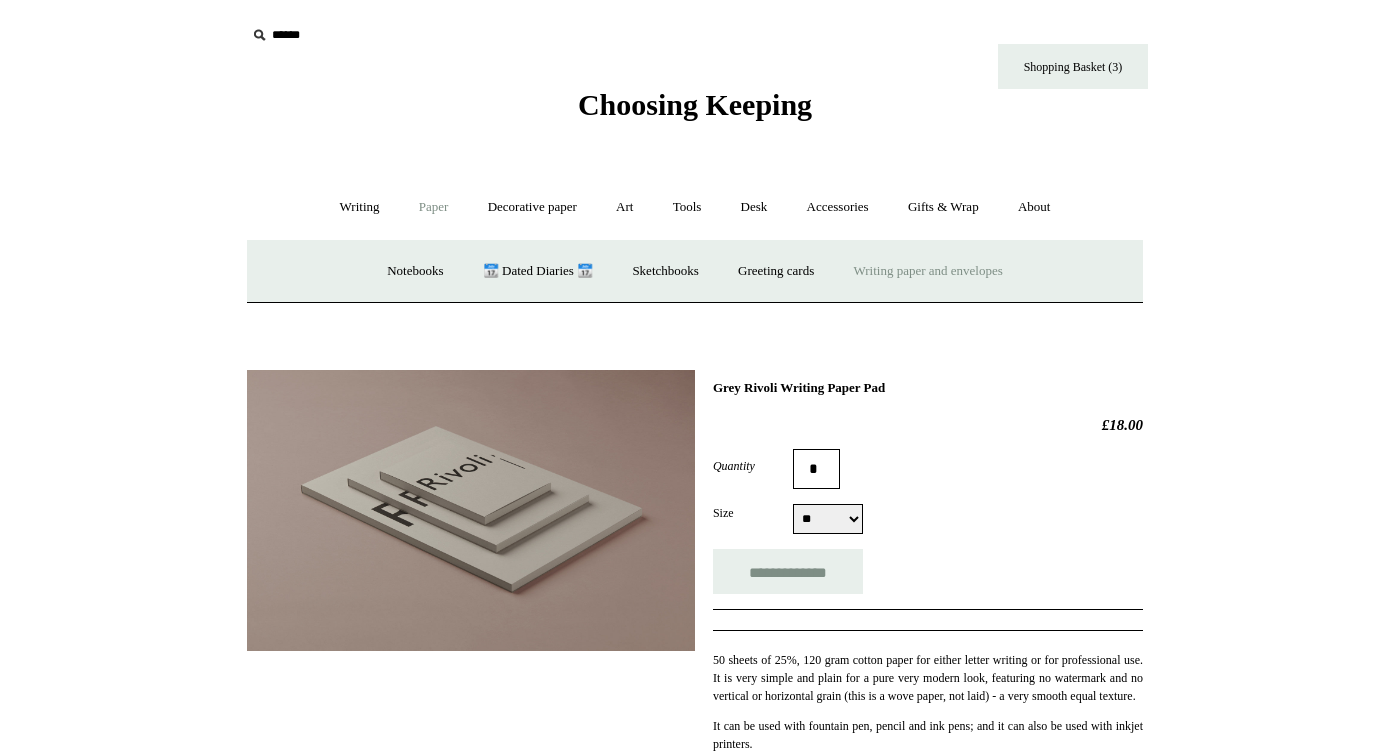 click on "Writing paper and envelopes +" at bounding box center [928, 271] 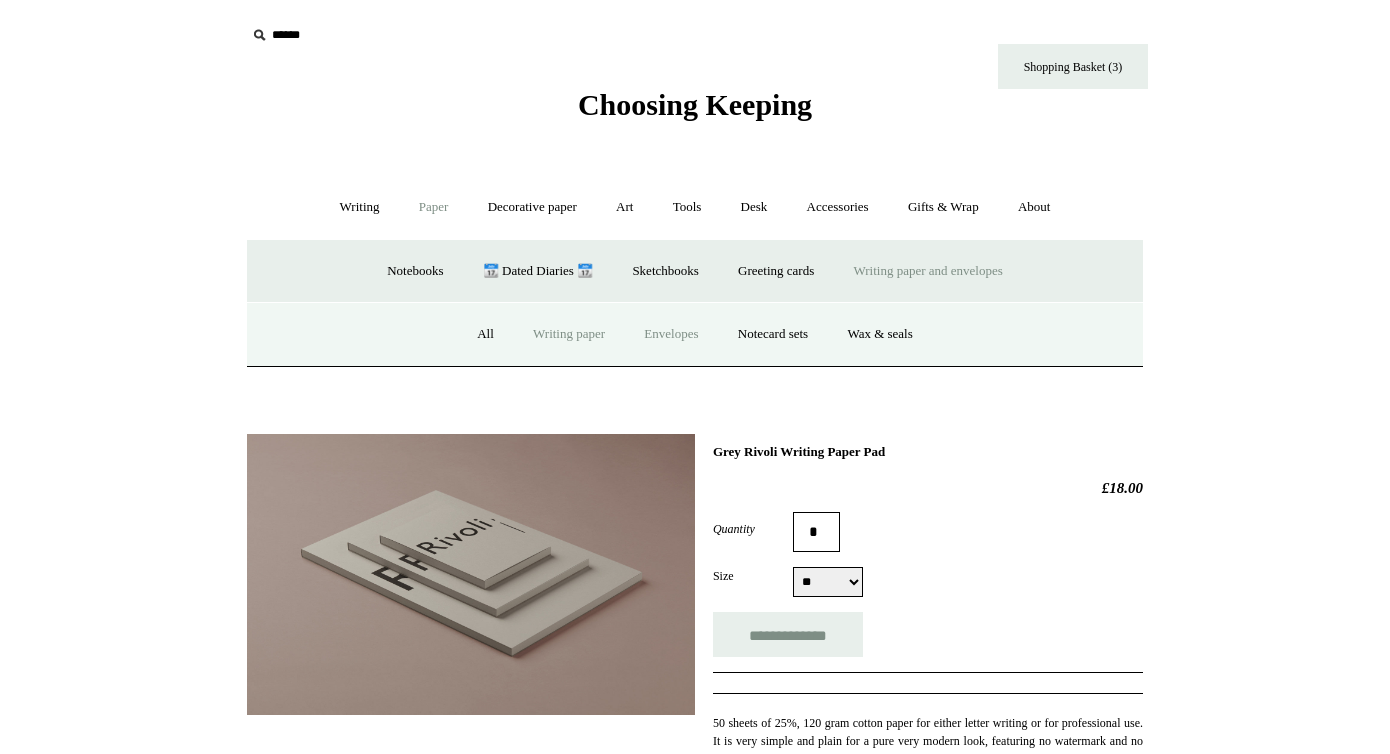 click on "Envelopes" at bounding box center (671, 334) 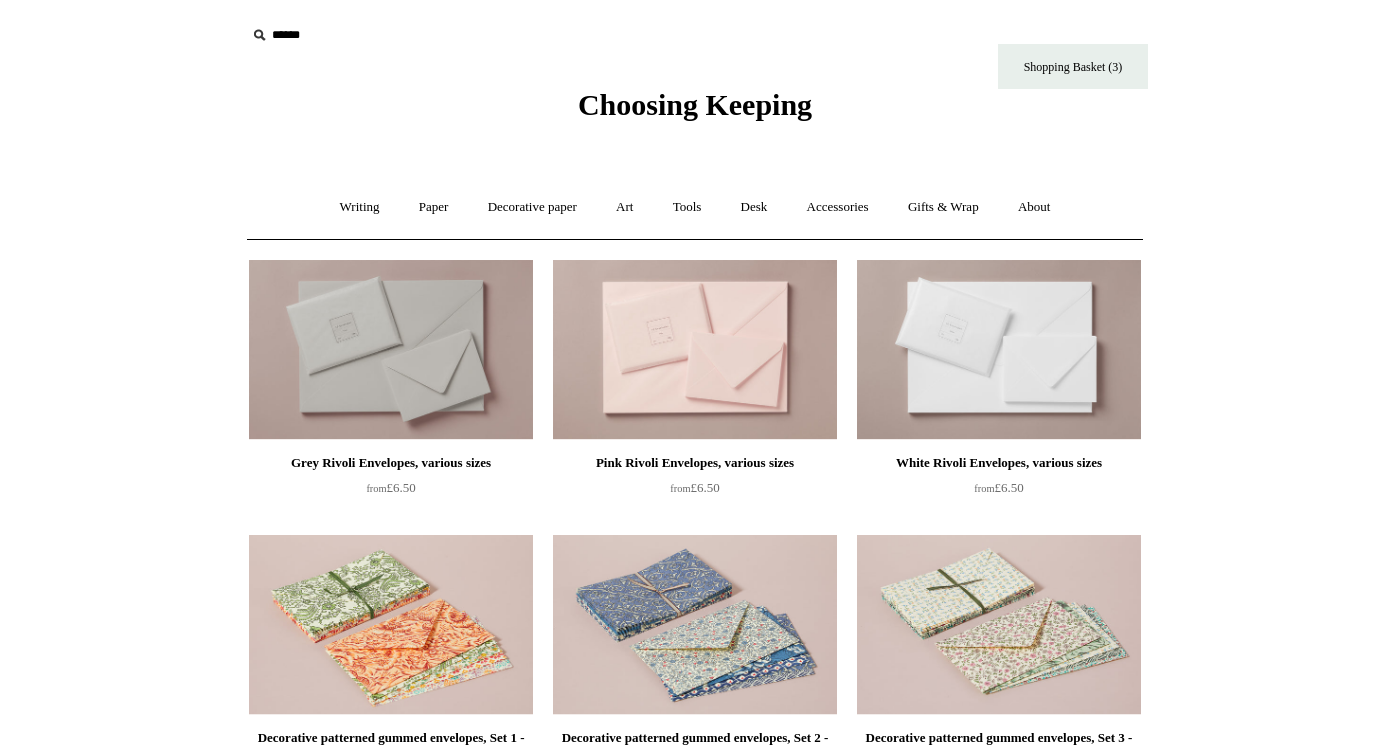 scroll, scrollTop: 0, scrollLeft: 0, axis: both 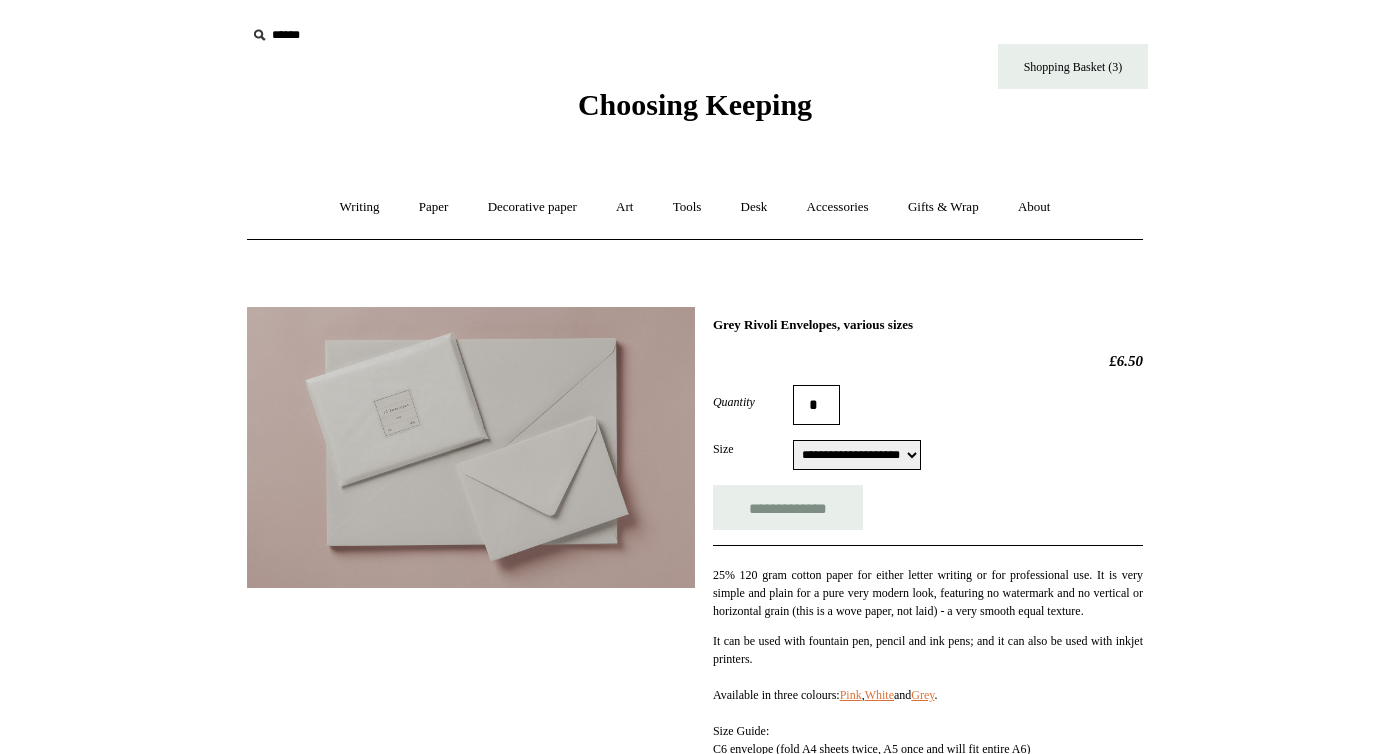 click on "**********" at bounding box center (857, 455) 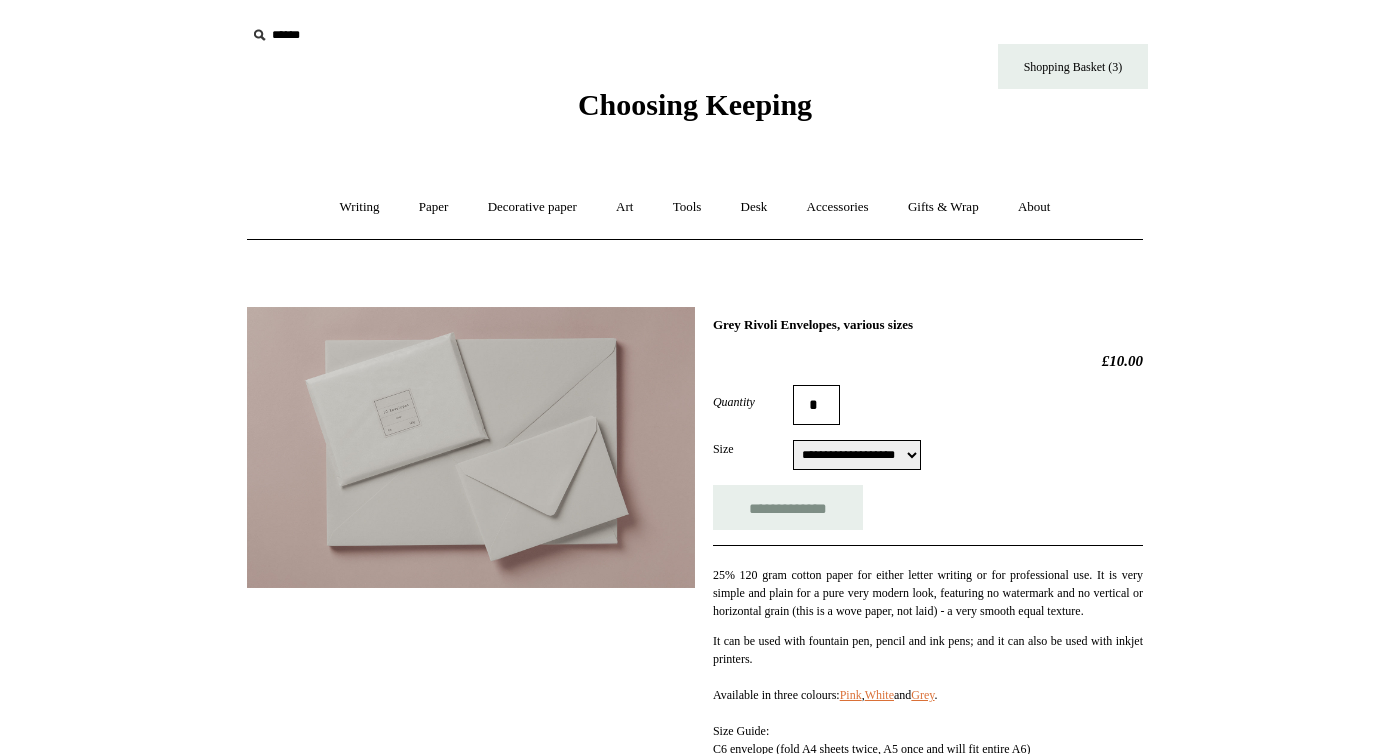 click on "**********" at bounding box center (857, 455) 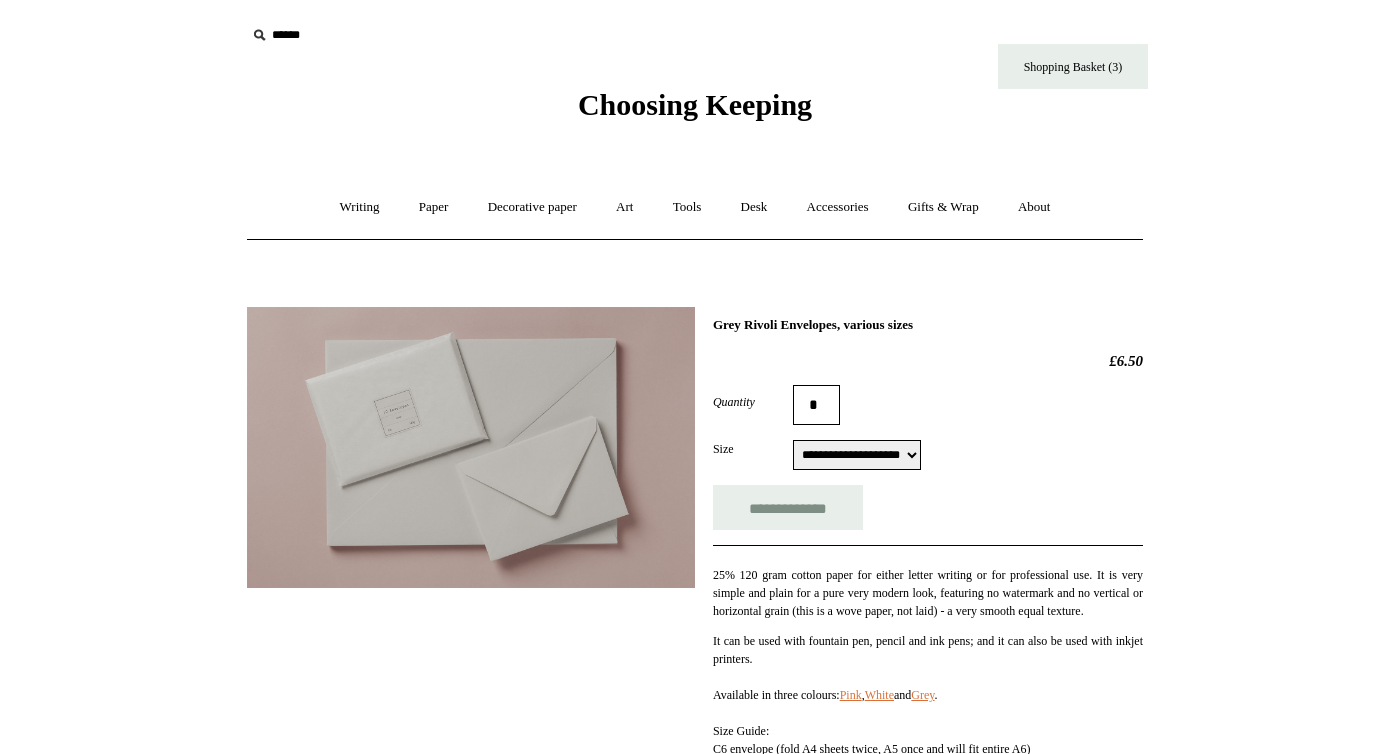 type on "*" 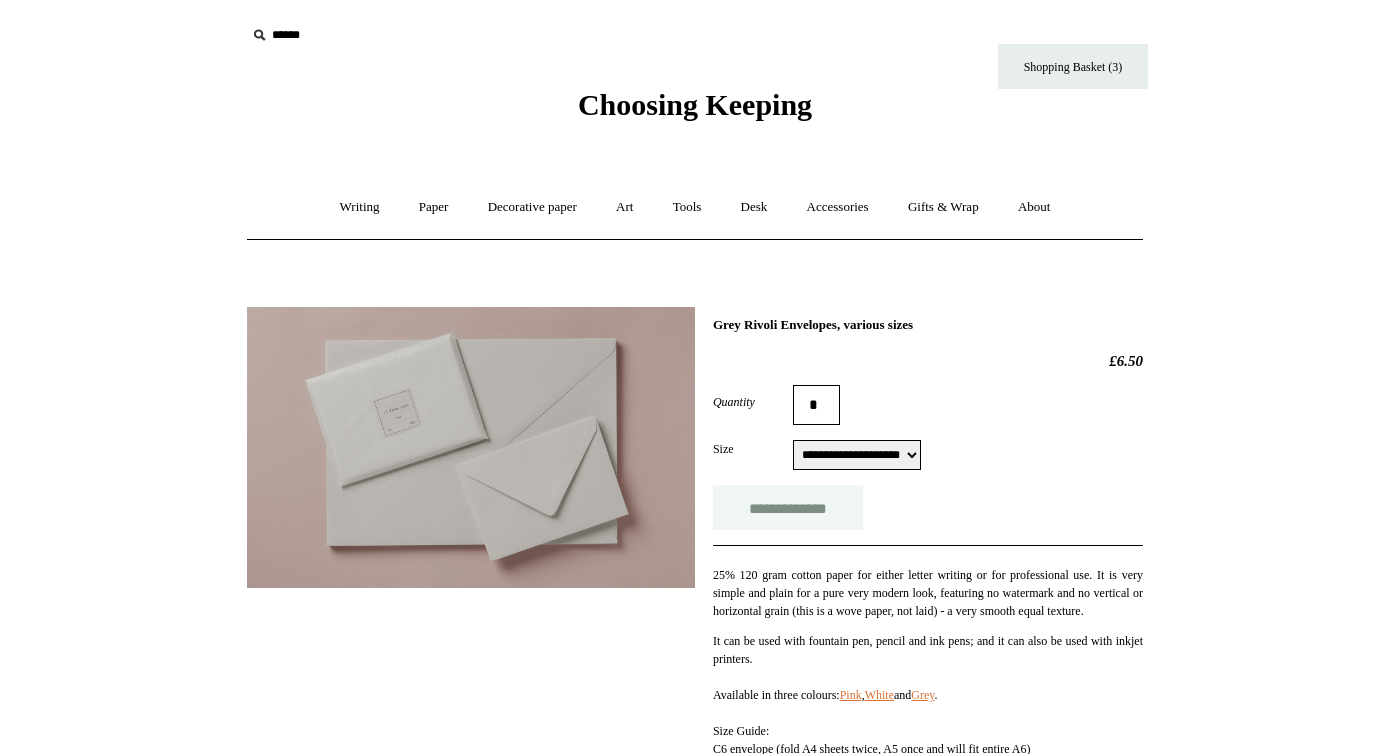 click on "**********" at bounding box center [788, 507] 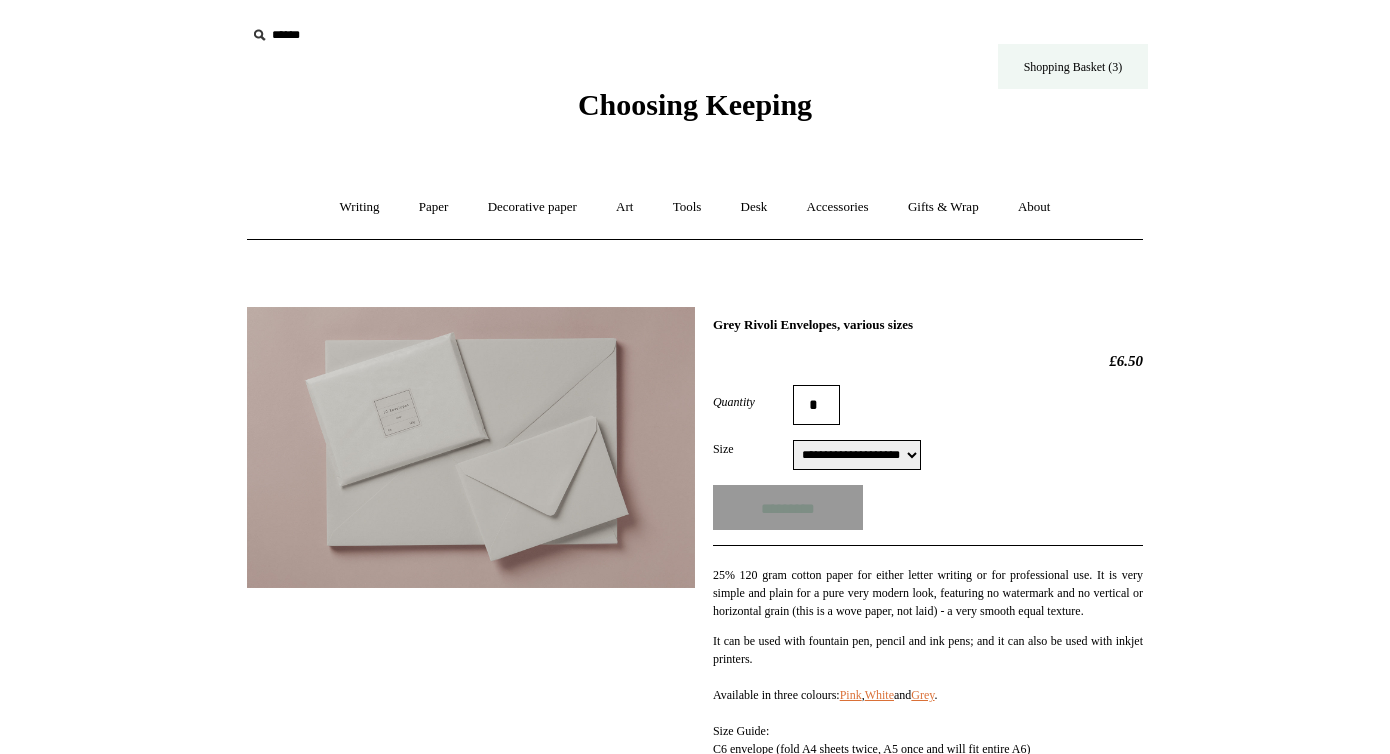 type on "**********" 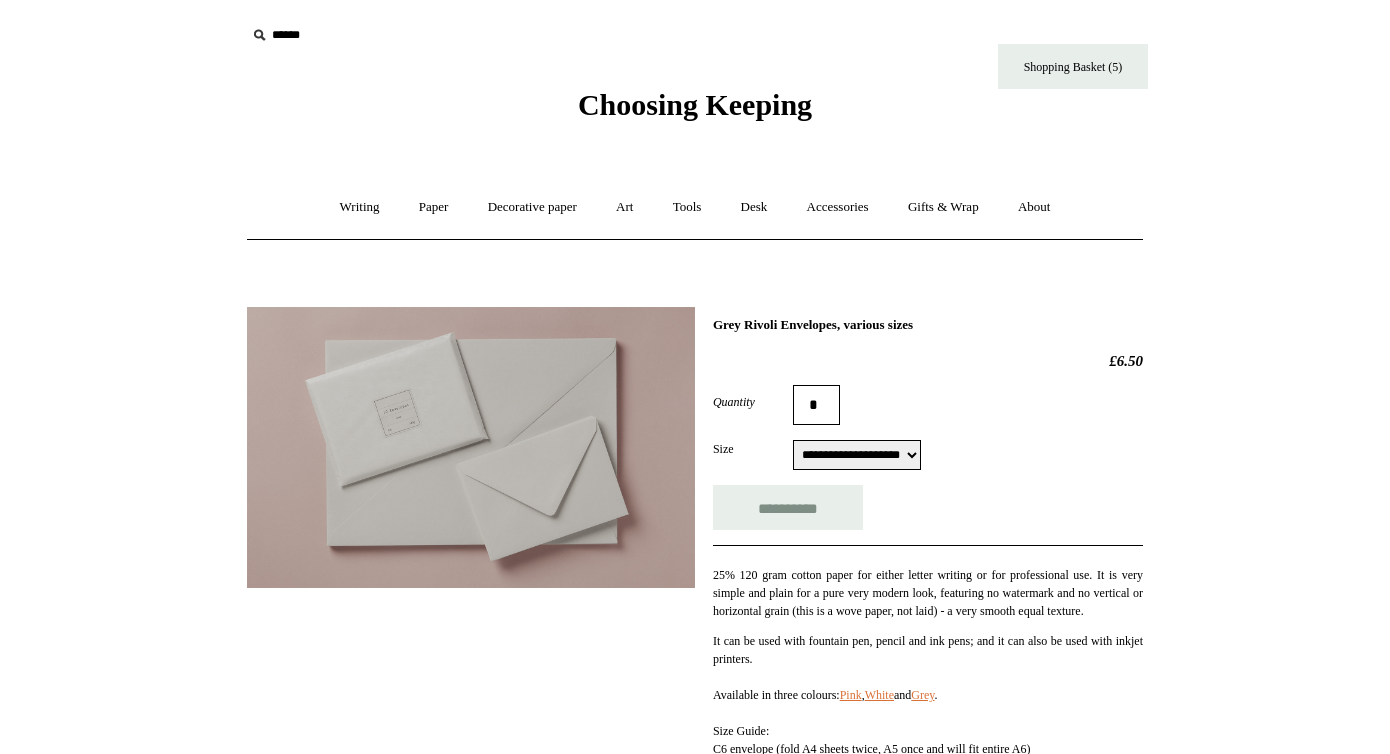 click on "*" at bounding box center (816, 405) 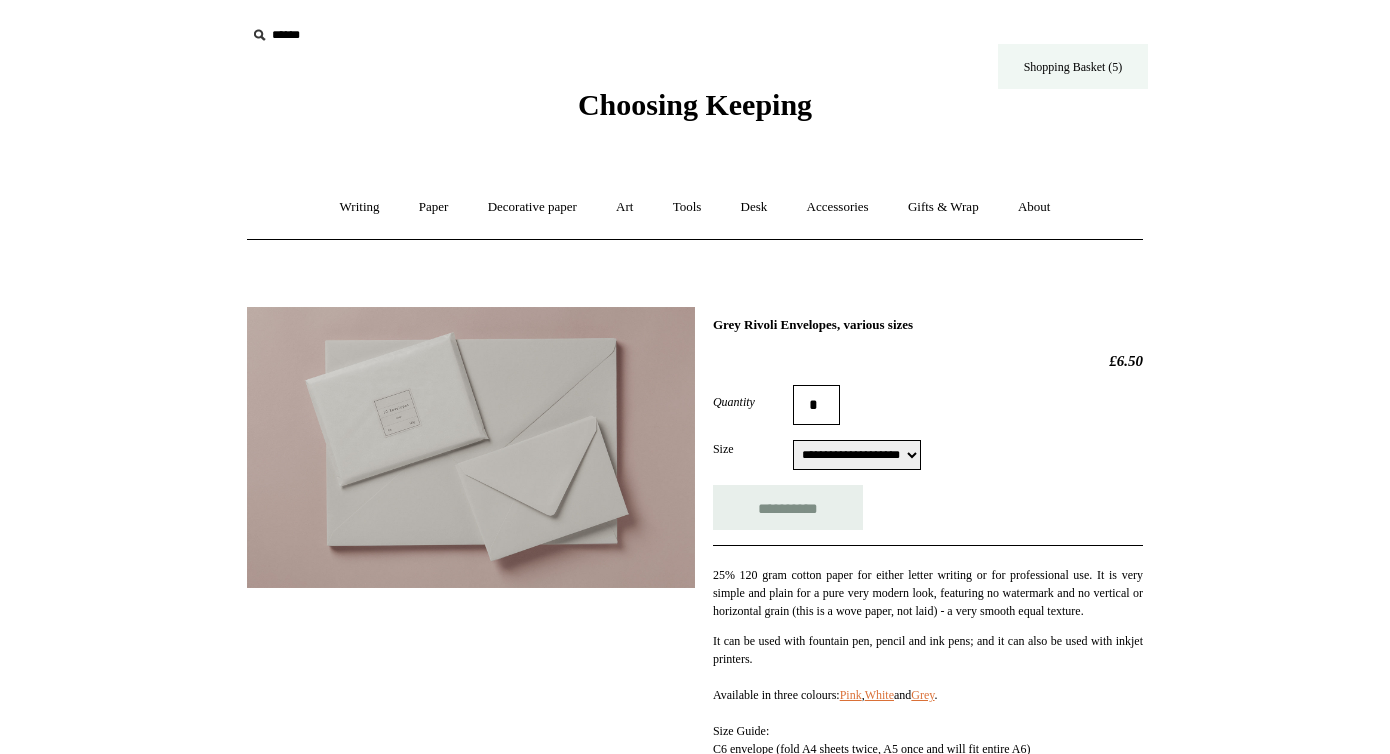 click on "Shopping Basket (5)" at bounding box center (1073, 66) 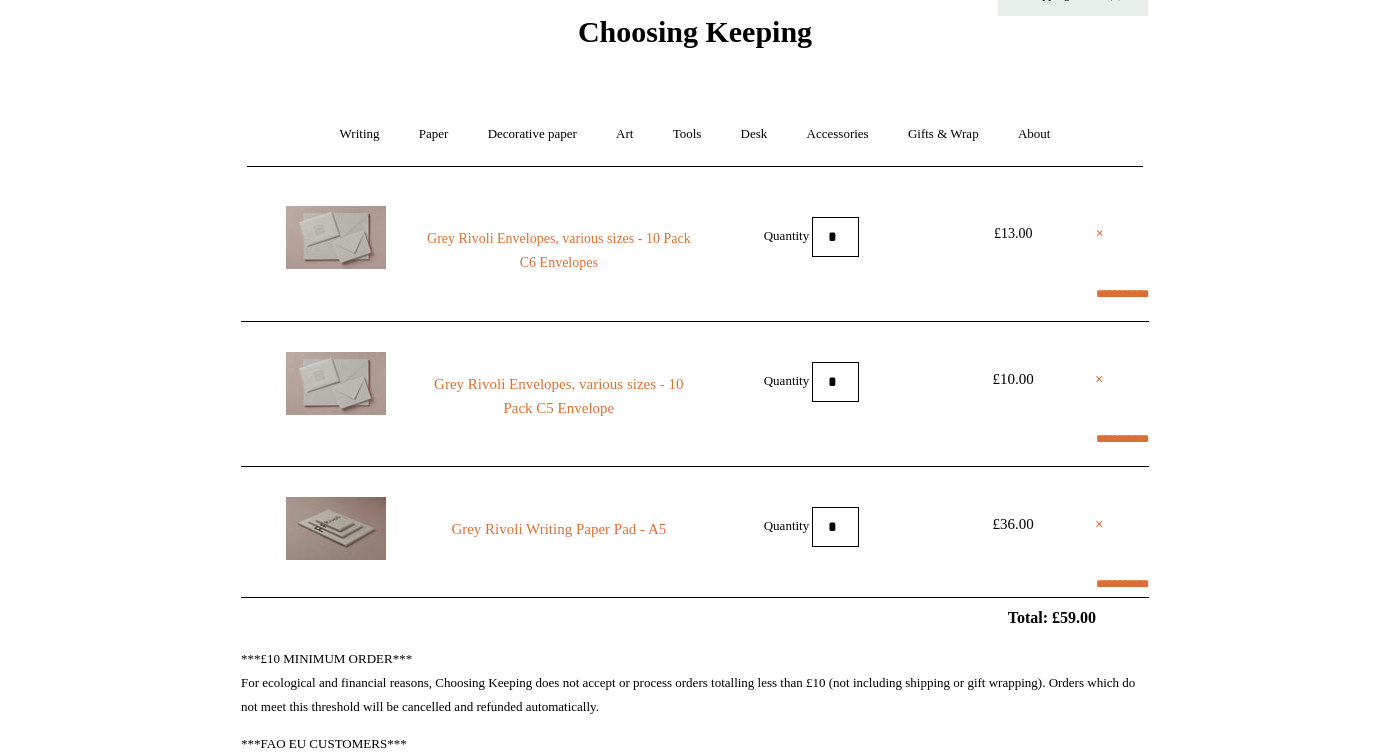 scroll, scrollTop: 80, scrollLeft: 0, axis: vertical 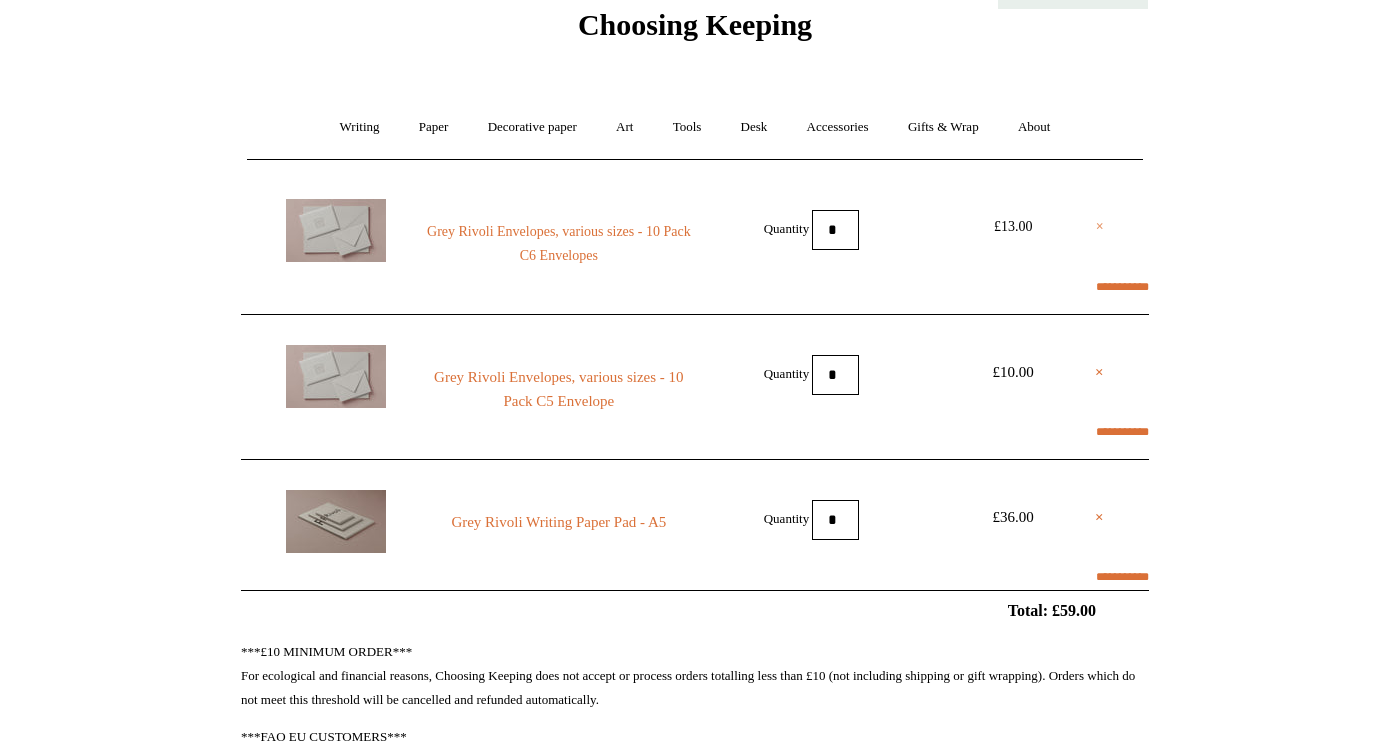 select on "**********" 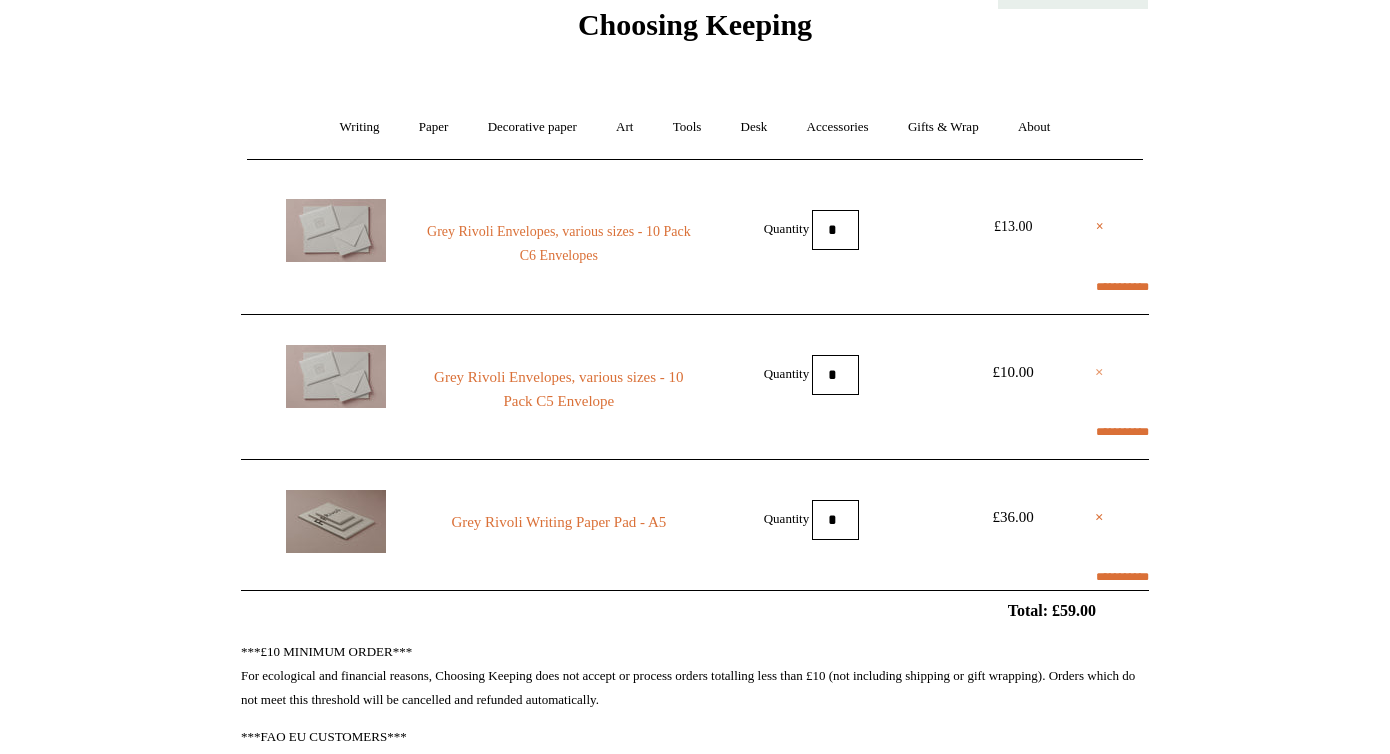 click on "×" at bounding box center (1099, 372) 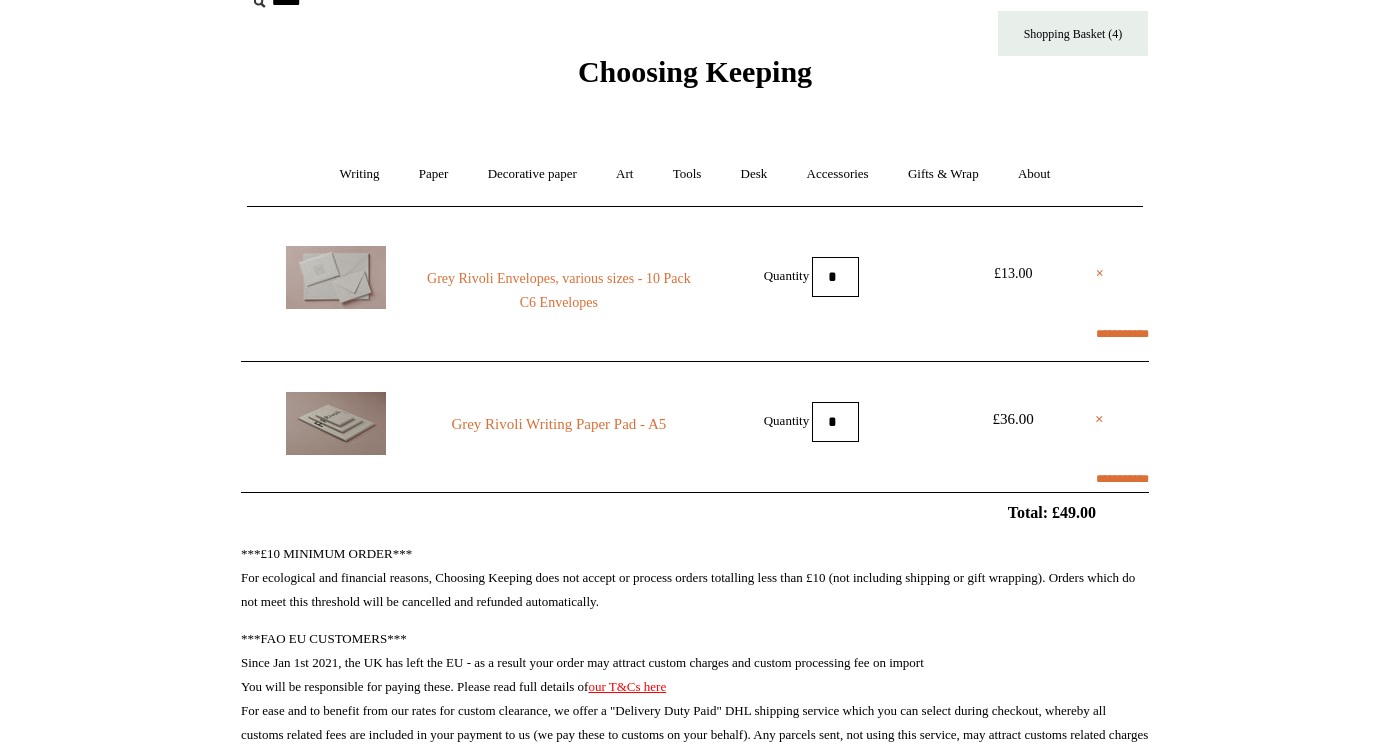 scroll, scrollTop: 36, scrollLeft: 0, axis: vertical 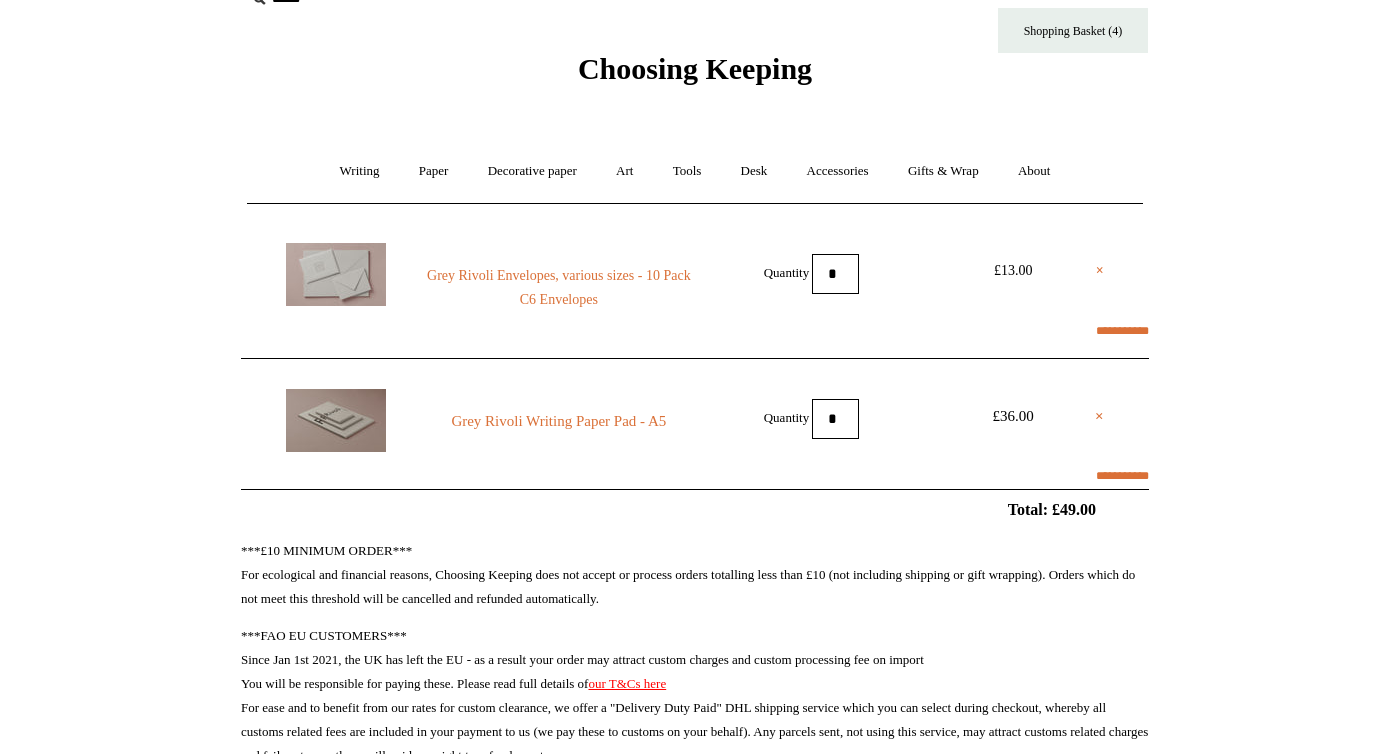 select on "**********" 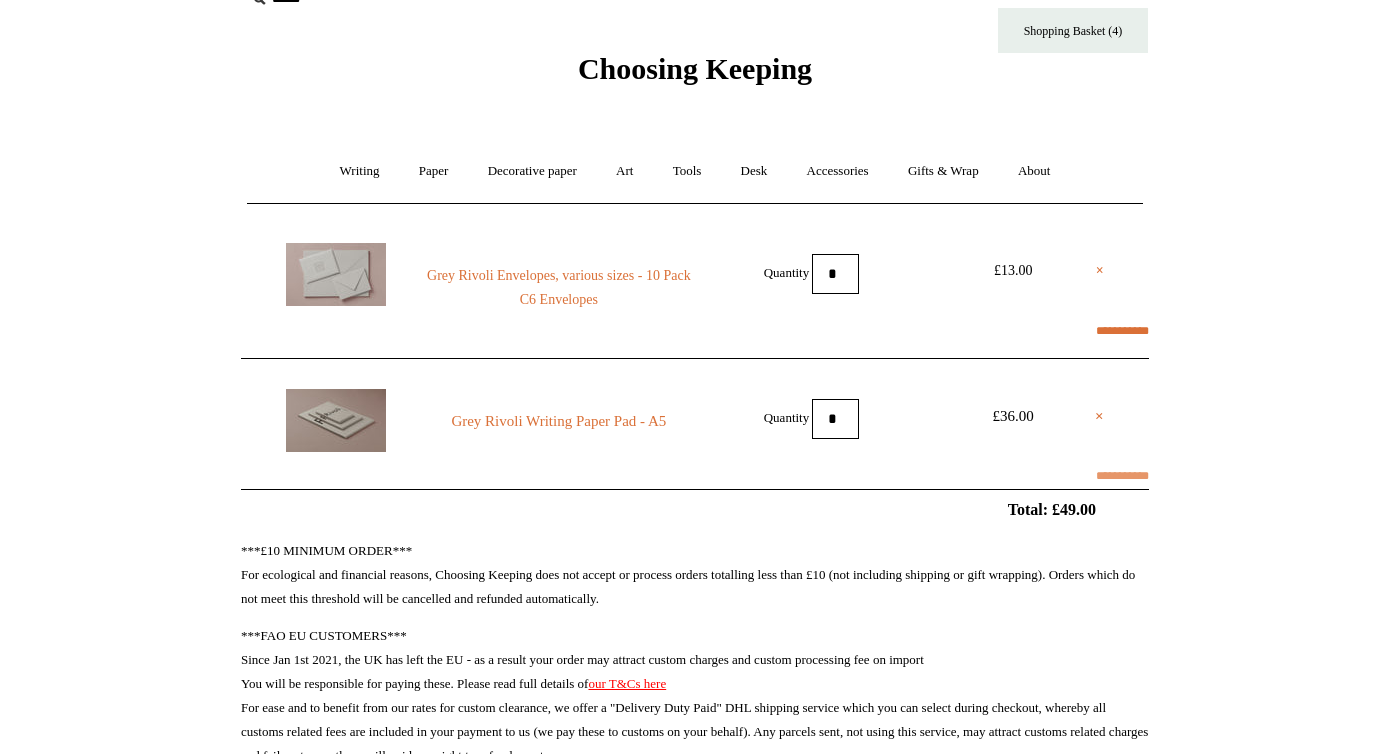 click on "**********" at bounding box center (1122, 476) 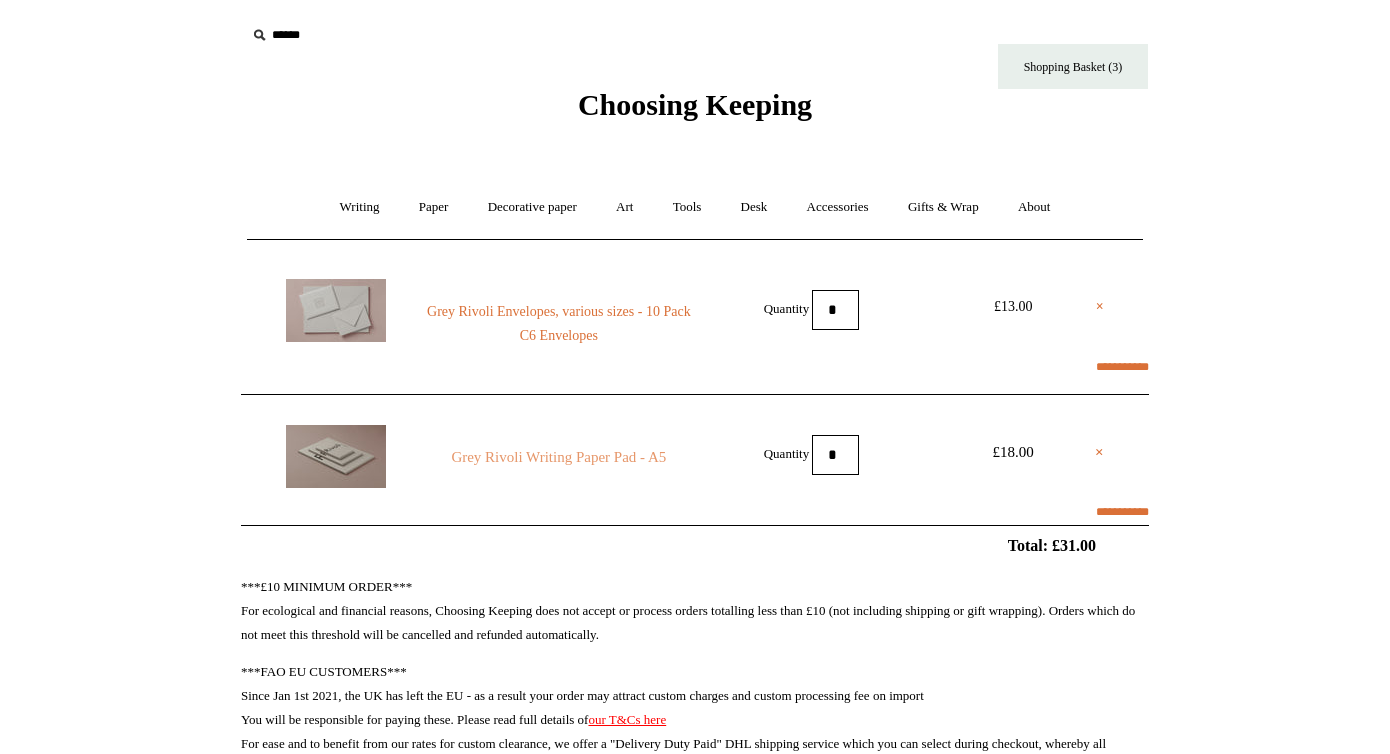 scroll, scrollTop: 0, scrollLeft: 0, axis: both 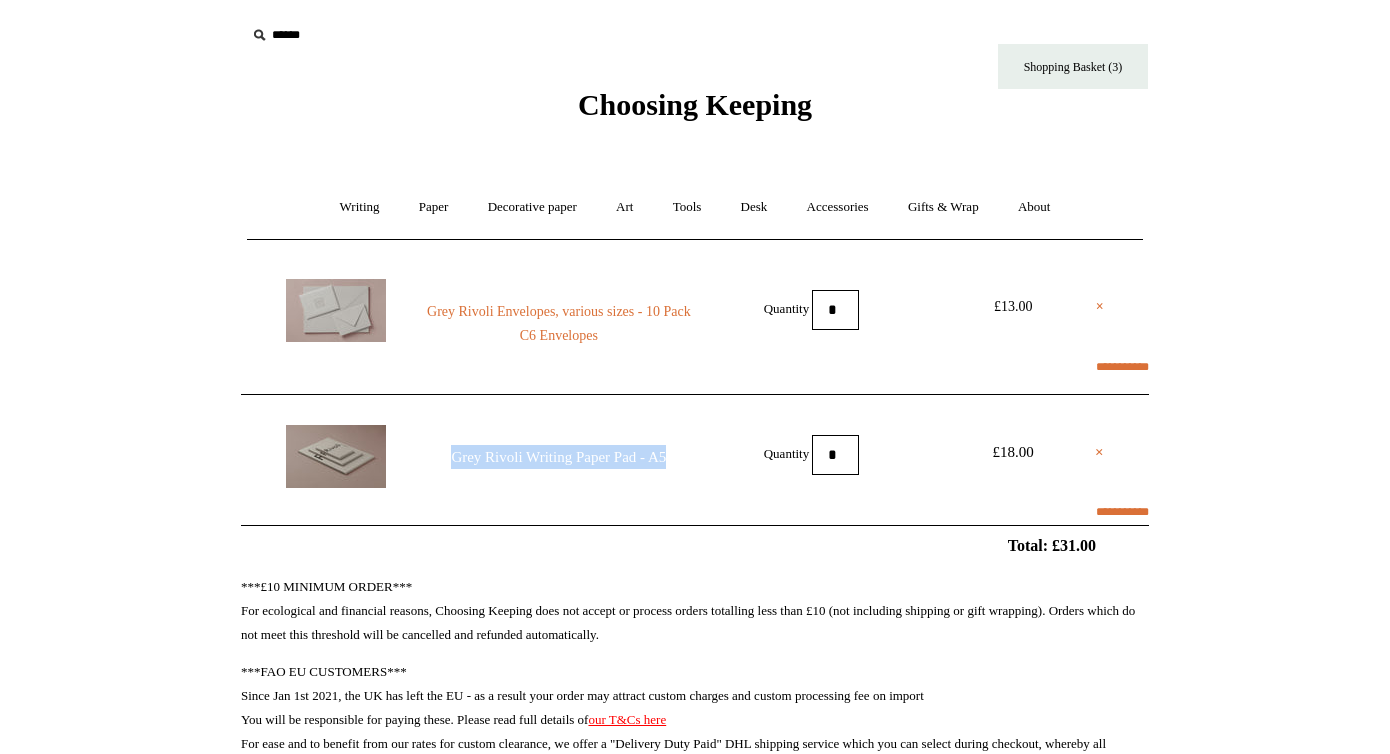 select on "**********" 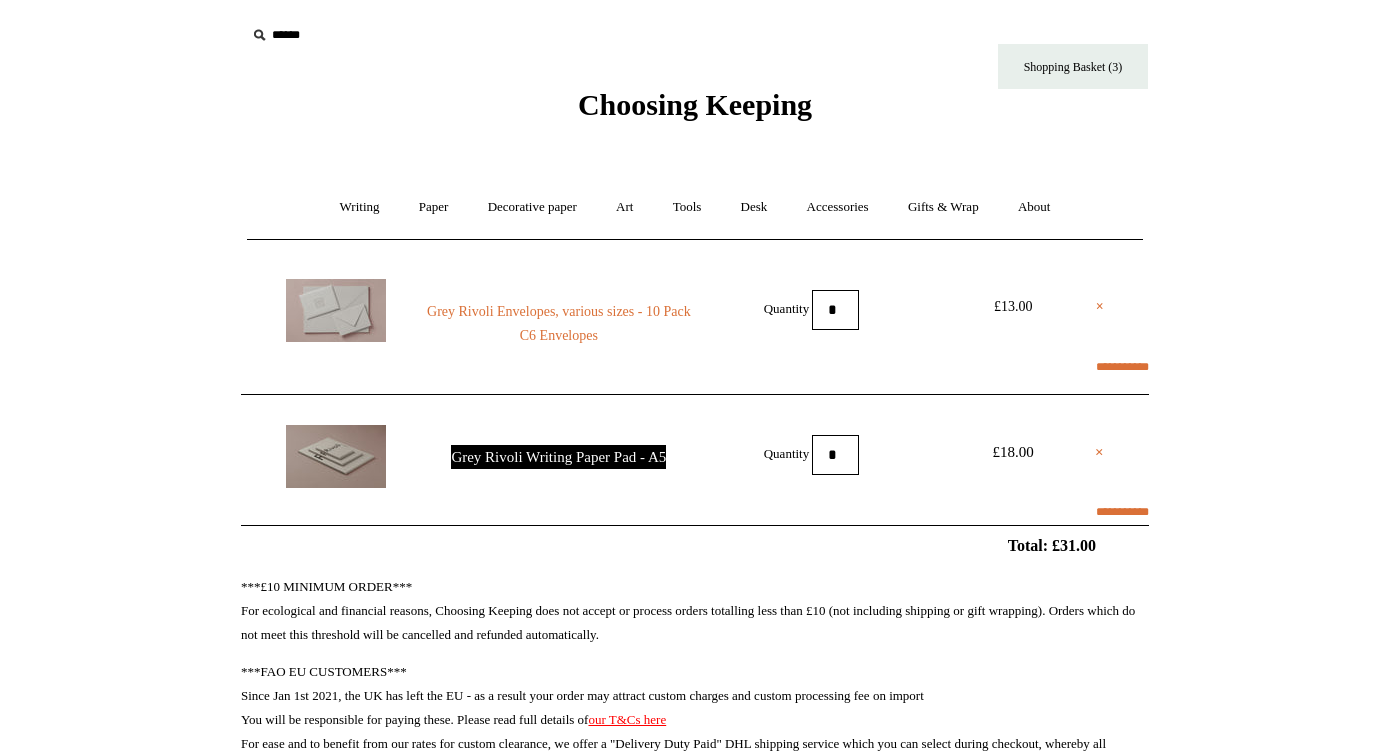 click on "Menu
Choosing Keeping
*
Shipping Information
Shopping Basket (3)
*
⤺
+ +" at bounding box center (695, 996) 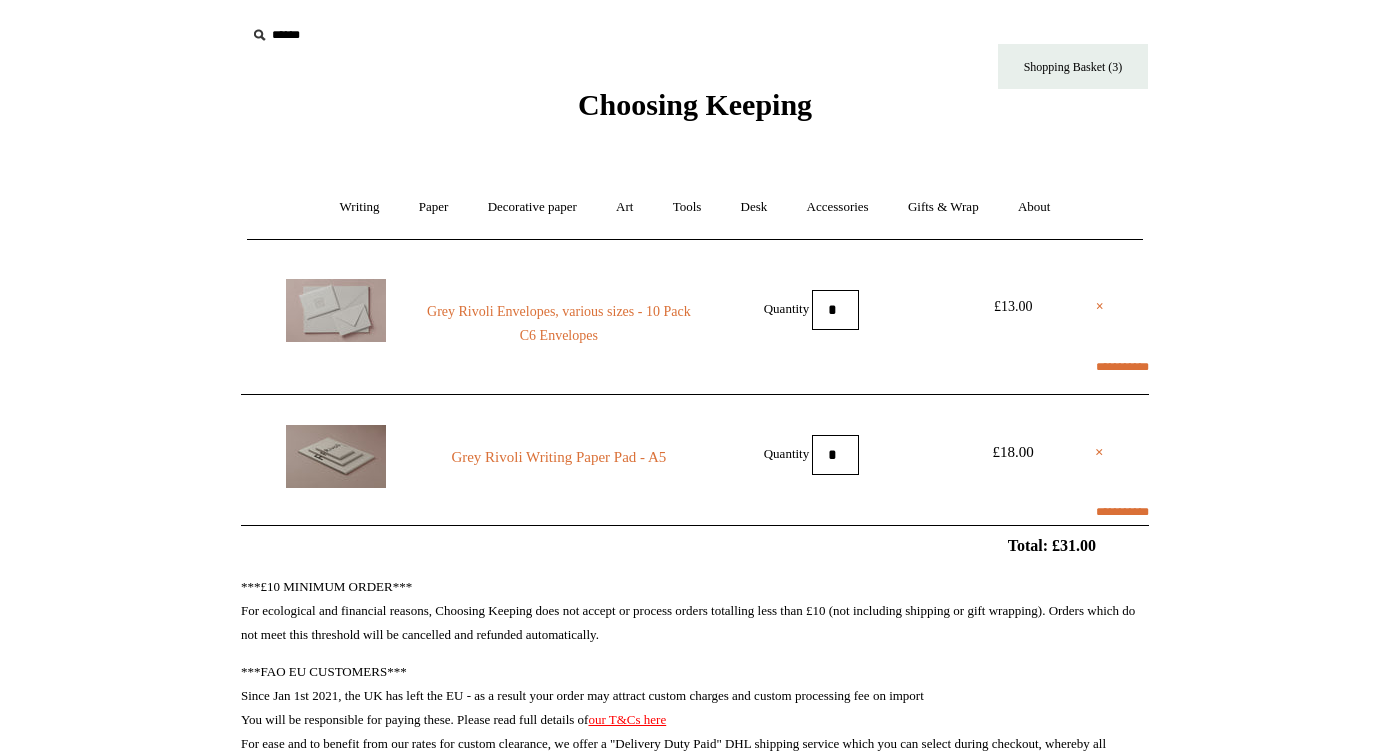 click on "×
Grey Rivoli Envelopes, various sizes - 10 Pack C6 Envelopes
Quantity
*
£13.00" at bounding box center [695, 310] 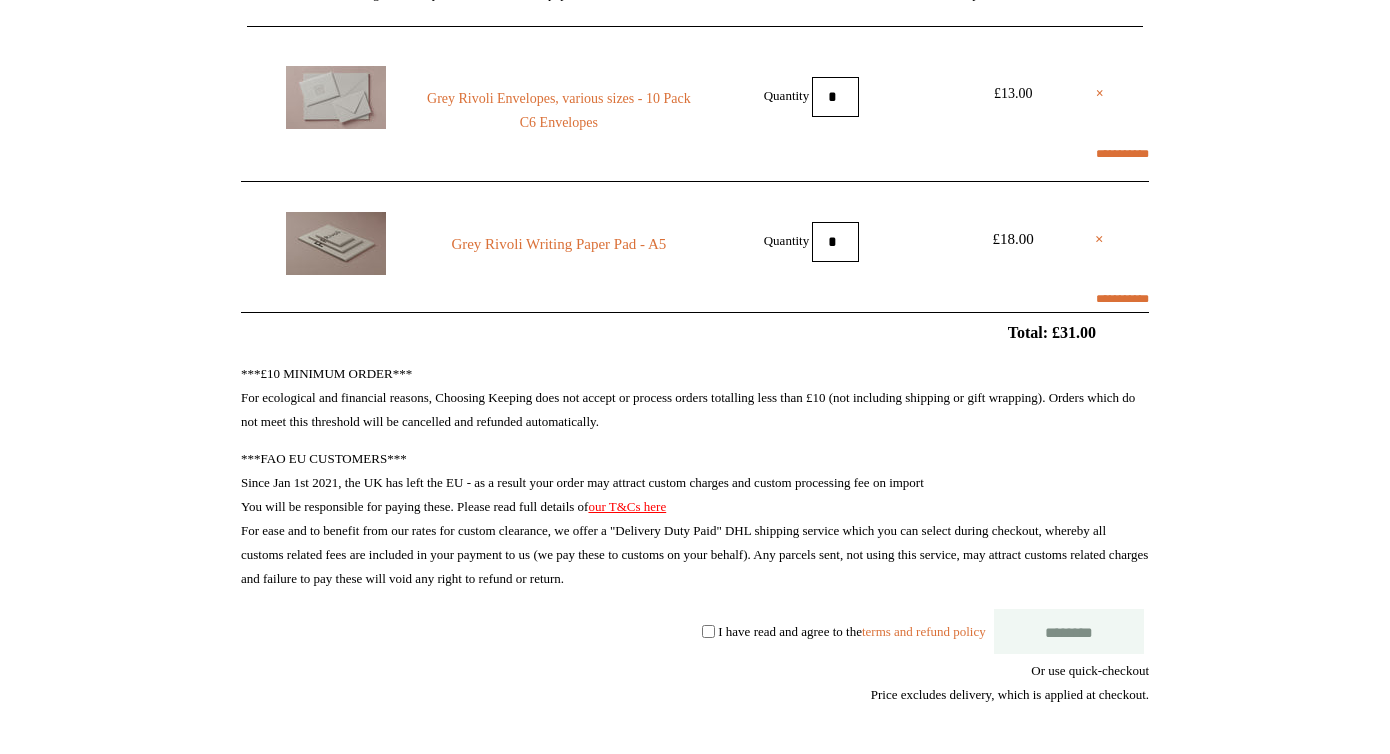 scroll, scrollTop: 295, scrollLeft: 0, axis: vertical 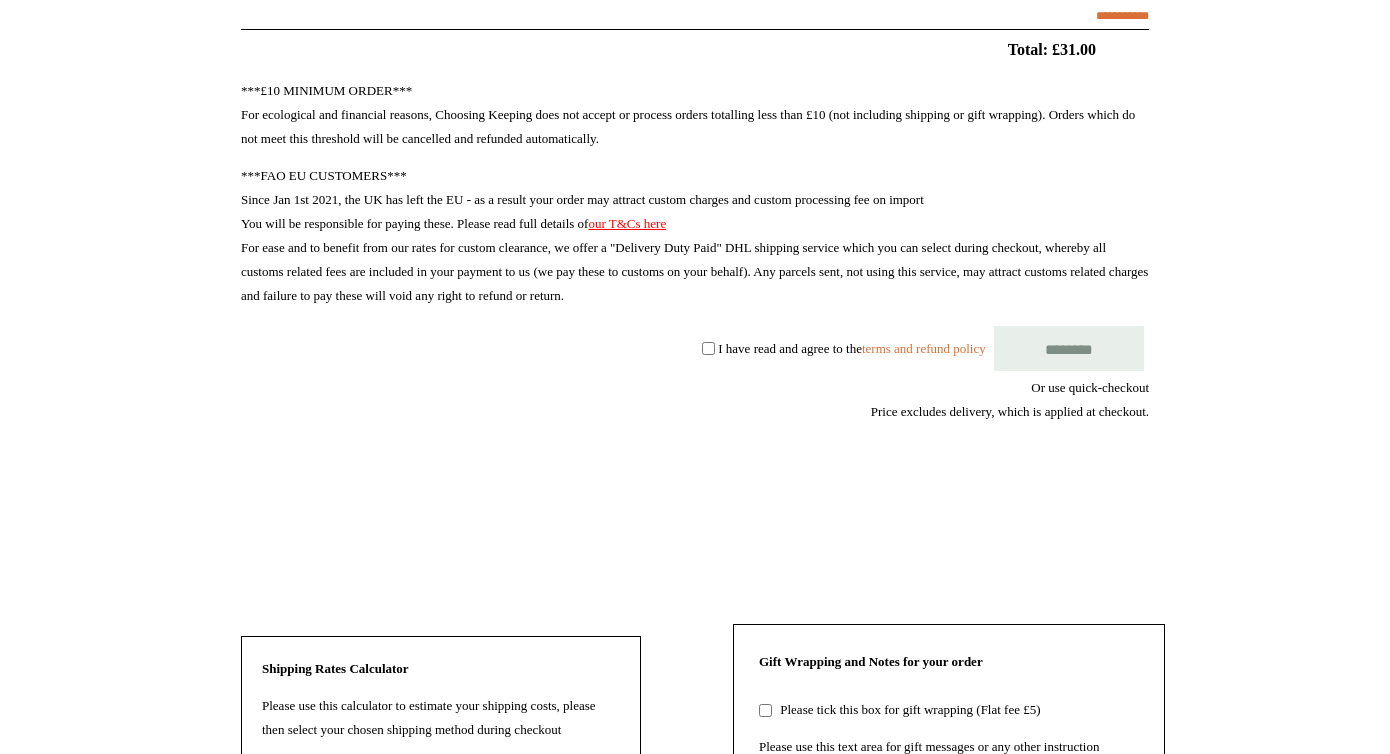 click on "********" at bounding box center (1069, 348) 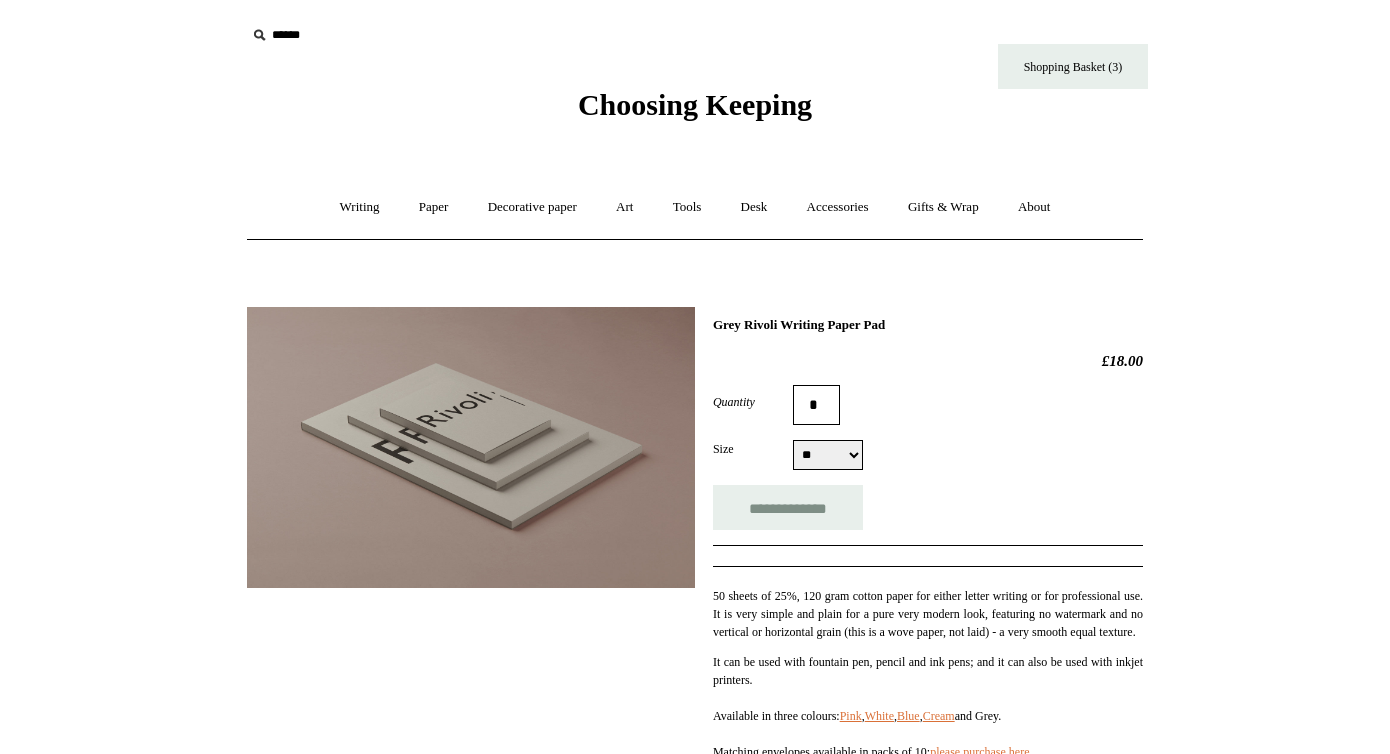select on "**" 